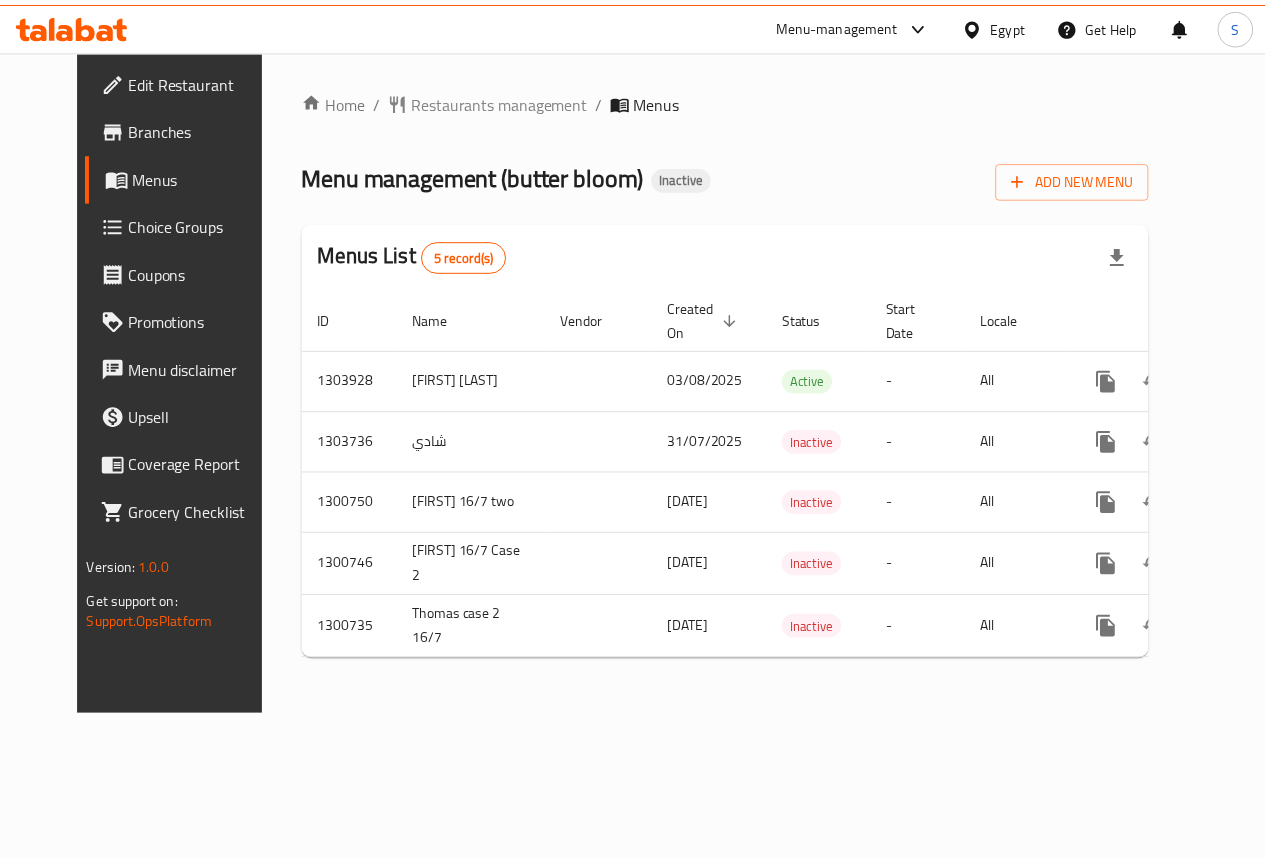 scroll, scrollTop: 0, scrollLeft: 0, axis: both 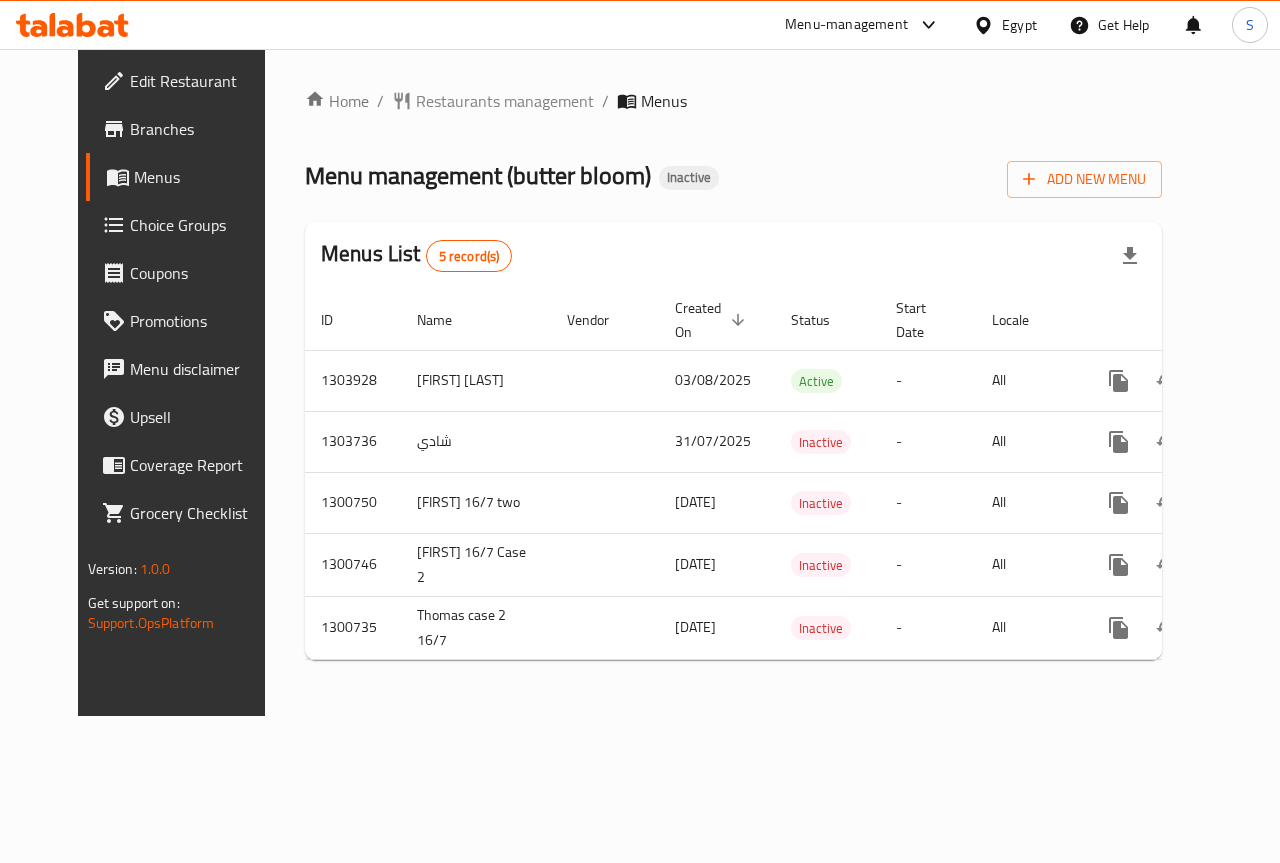 click on "Home / Restaurants management / Menus Menu management ( butter bloom )  Inactive Add New Menu Menus List   5 record(s) ID Name Vendor Created On sorted descending Status Start Date Locale Actions 1303928 [FIRST] [LAST] 03/08/2025 Active - All 1303736 [FIRST] 31/07/2025 Inactive - All 1300750 [FIRST] 16/7 two 16/07/2025 Inactive - All 1300746 [FIRST] 16/7 Case 2  16/07/2025 Inactive - All 1300735 [FIRST] case 2 16/7 16/07/2025 Inactive - All" at bounding box center [733, 382] 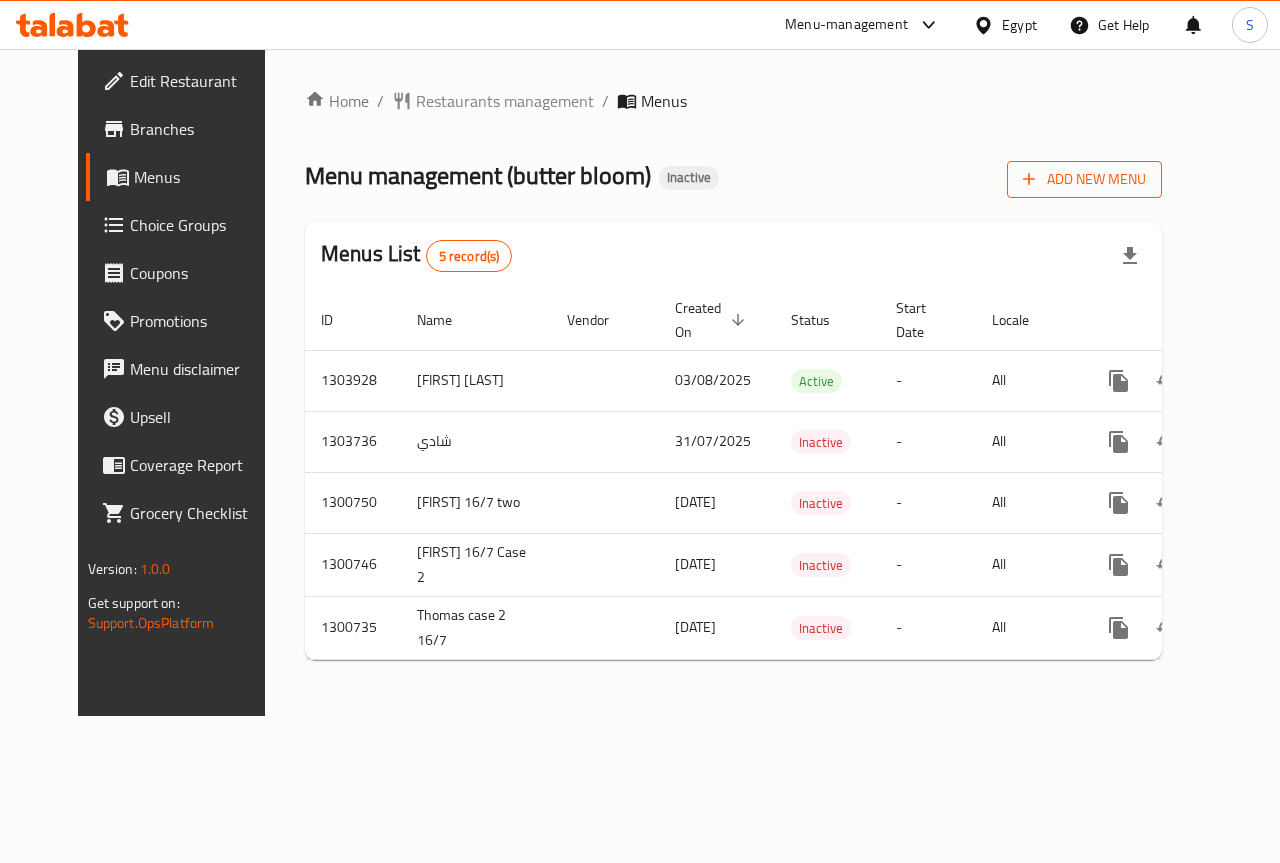 click on "Add New Menu" at bounding box center (1084, 179) 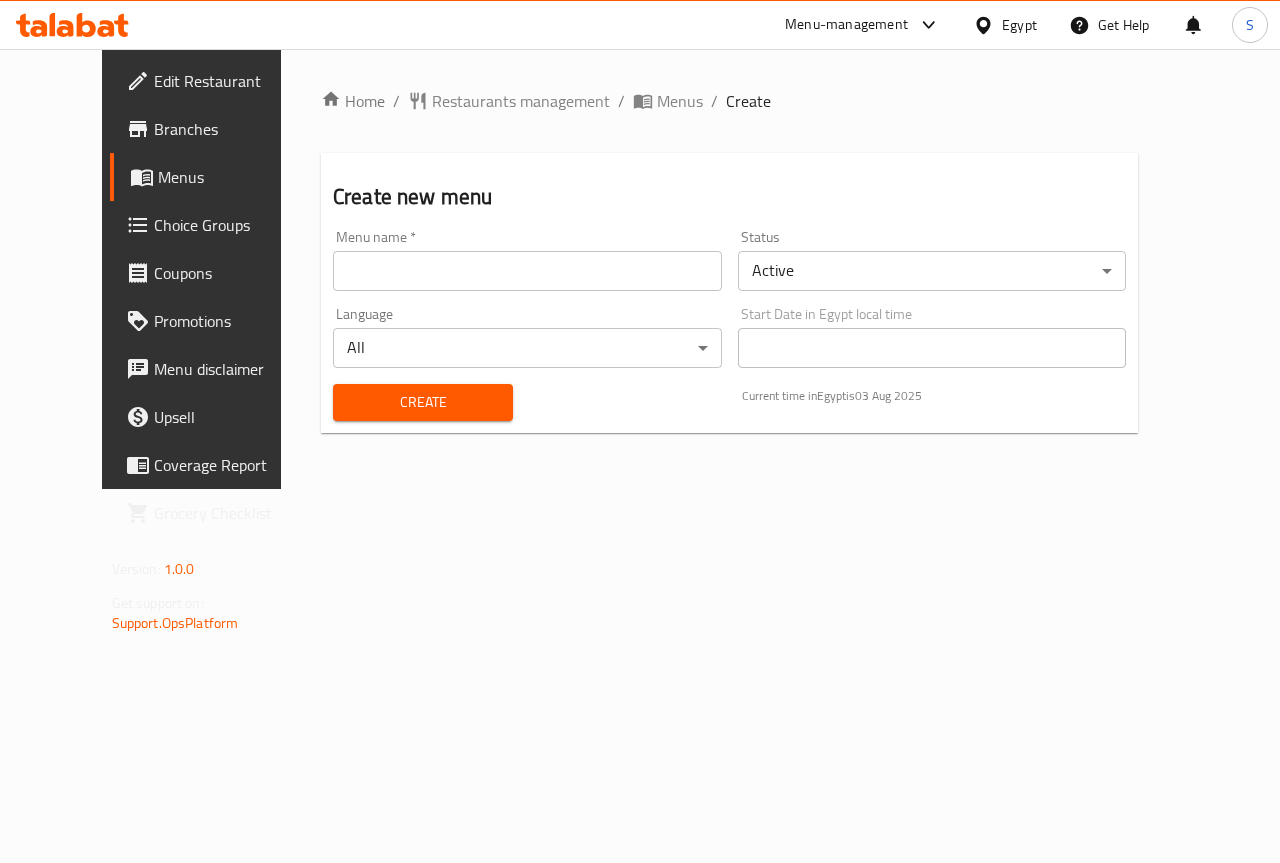 click at bounding box center (527, 271) 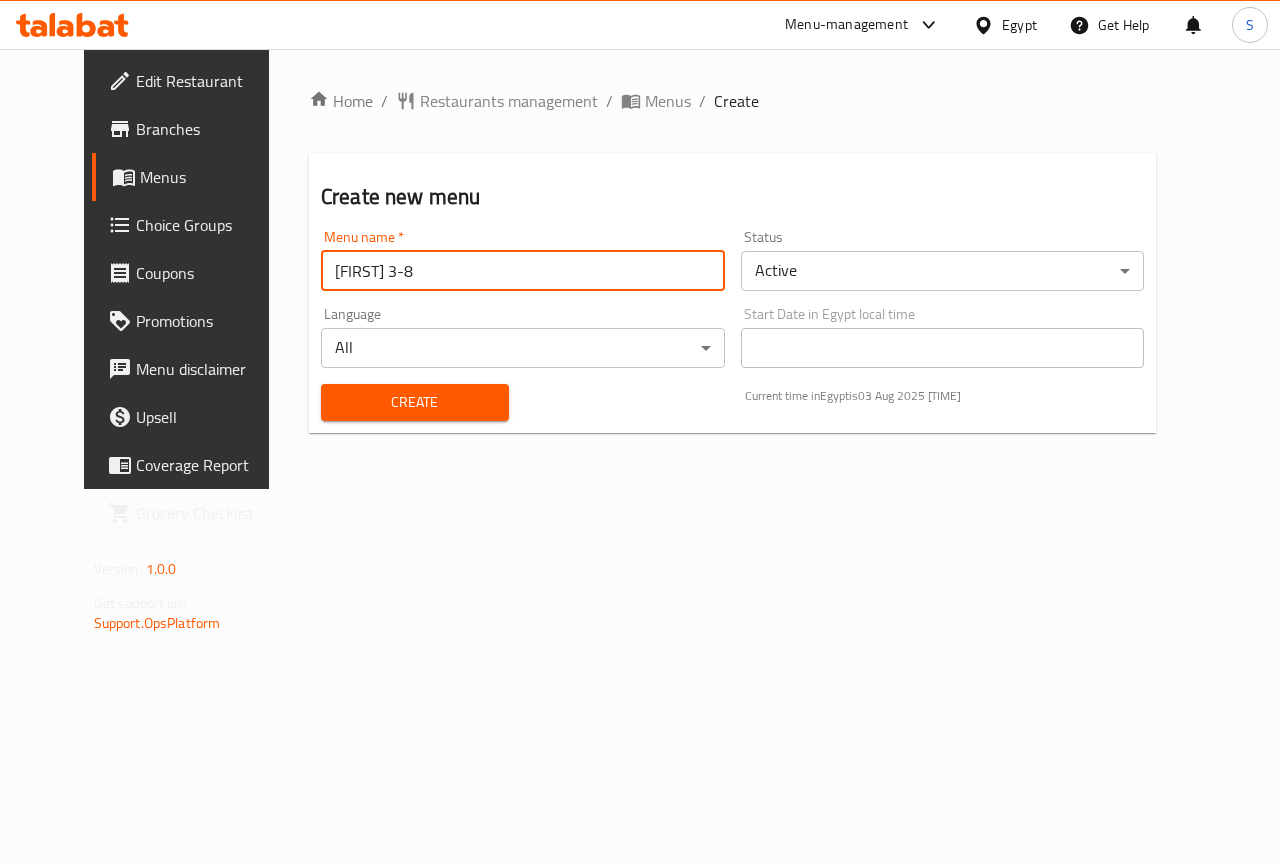 type on "[FIRST] 3-8" 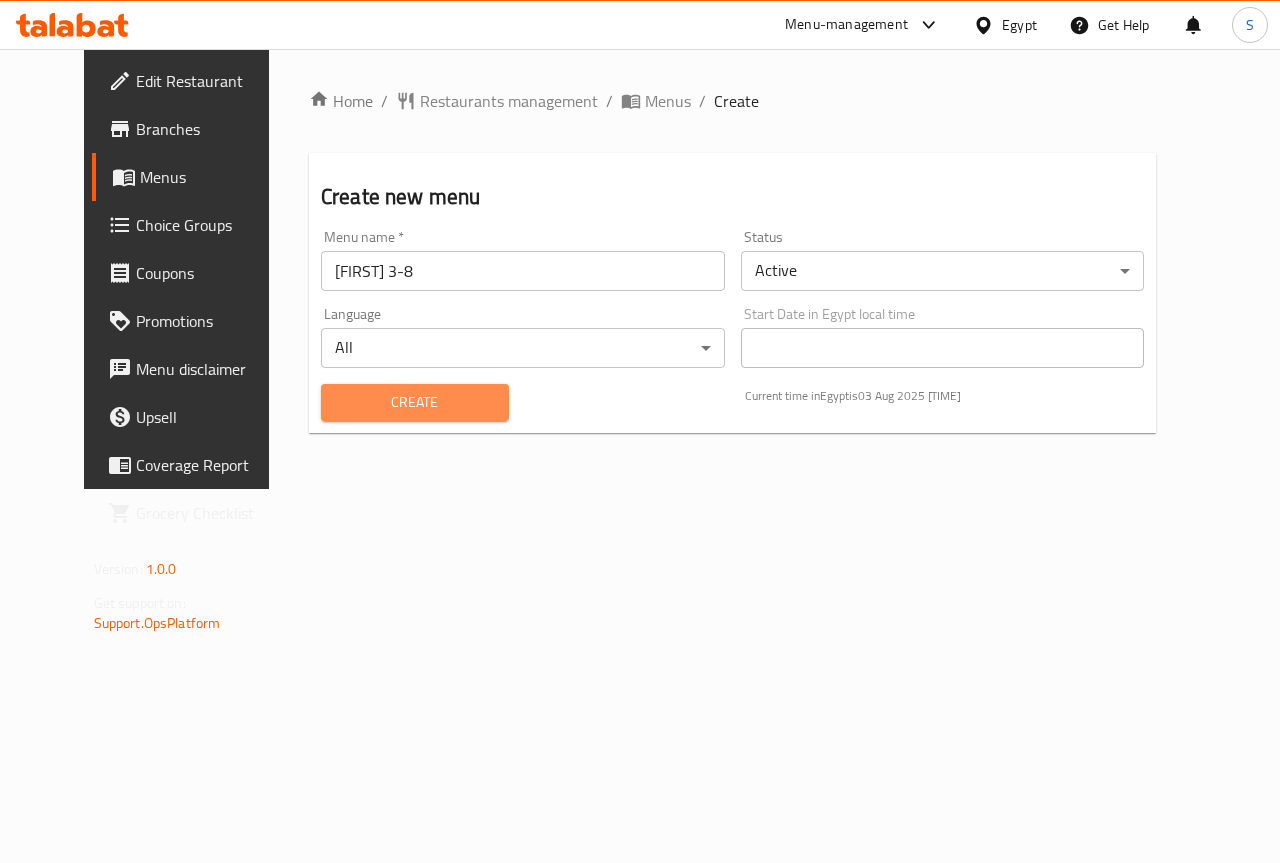 click on "Create" at bounding box center [415, 402] 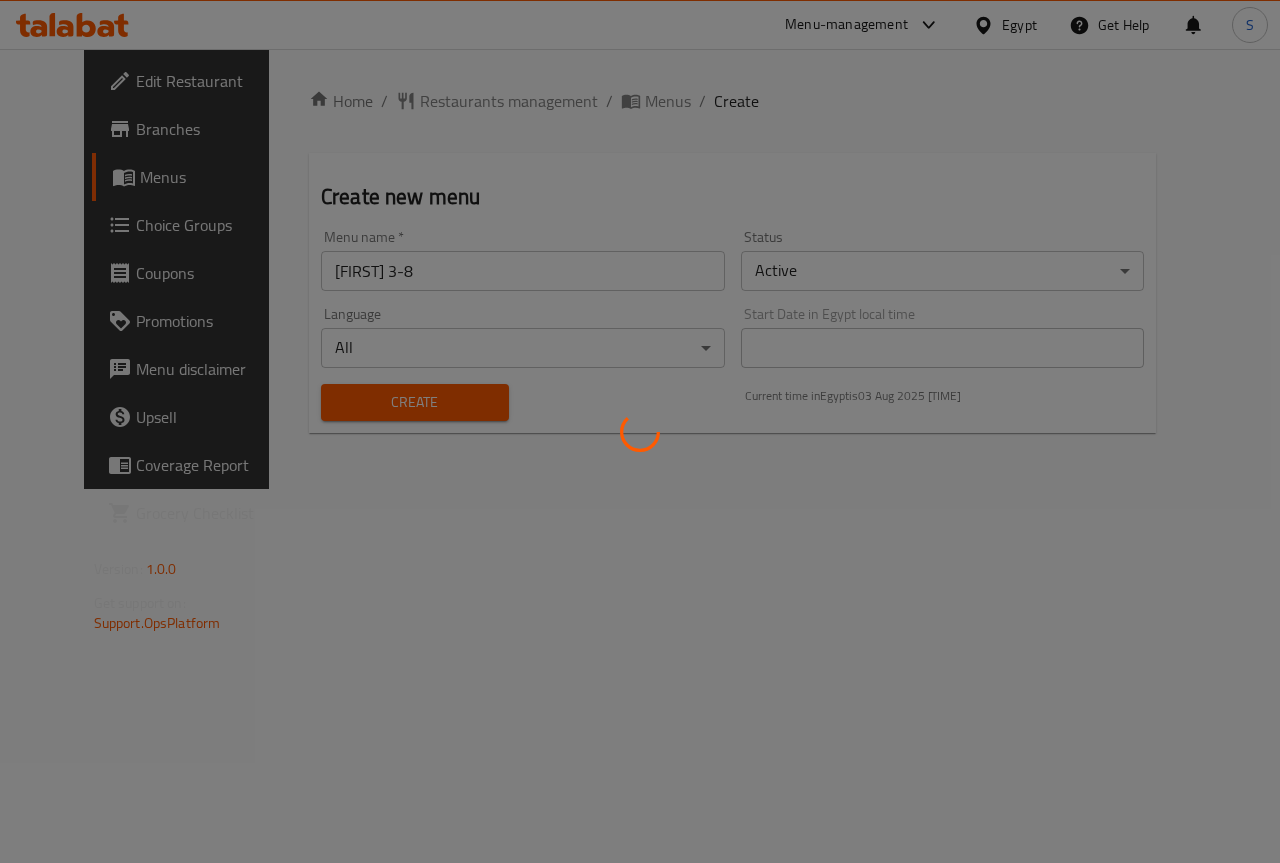 type 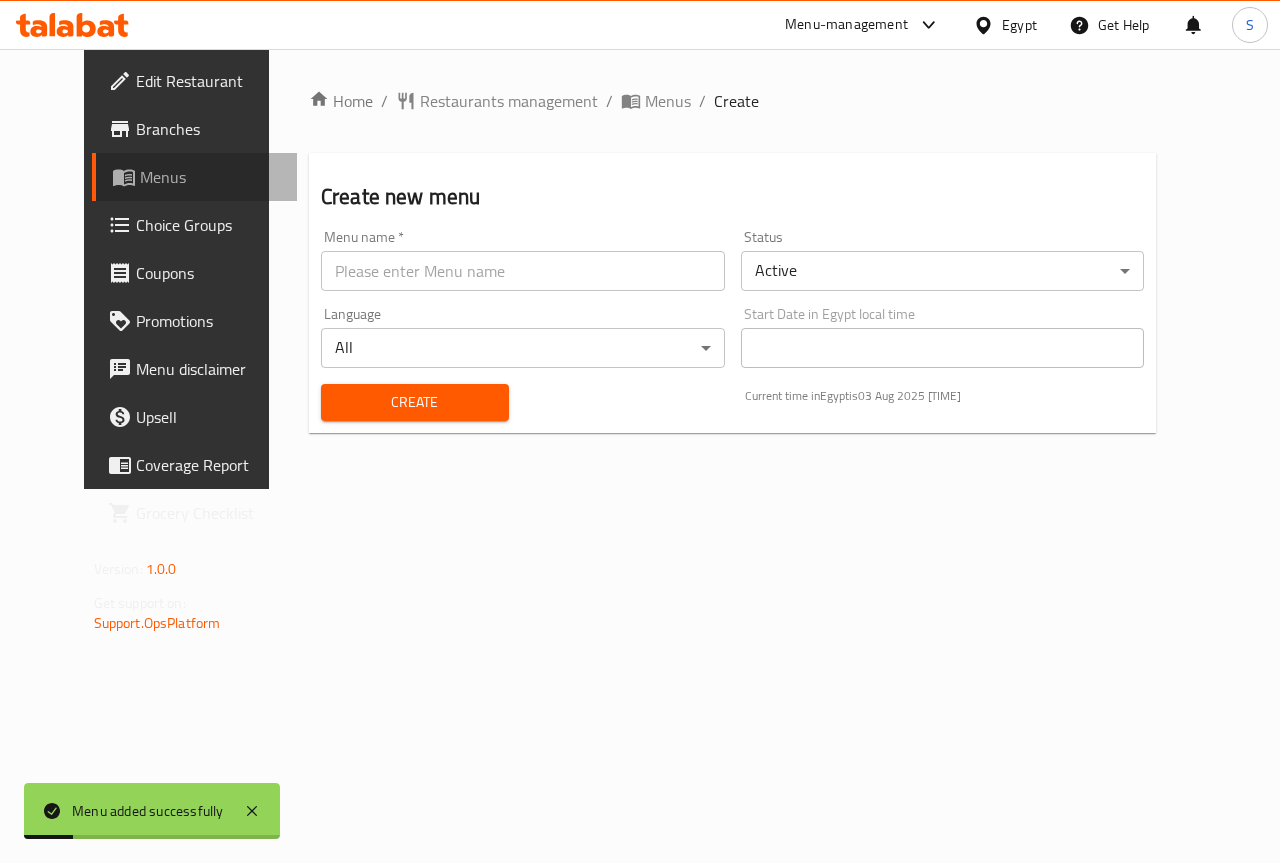 click on "Menus" at bounding box center [211, 177] 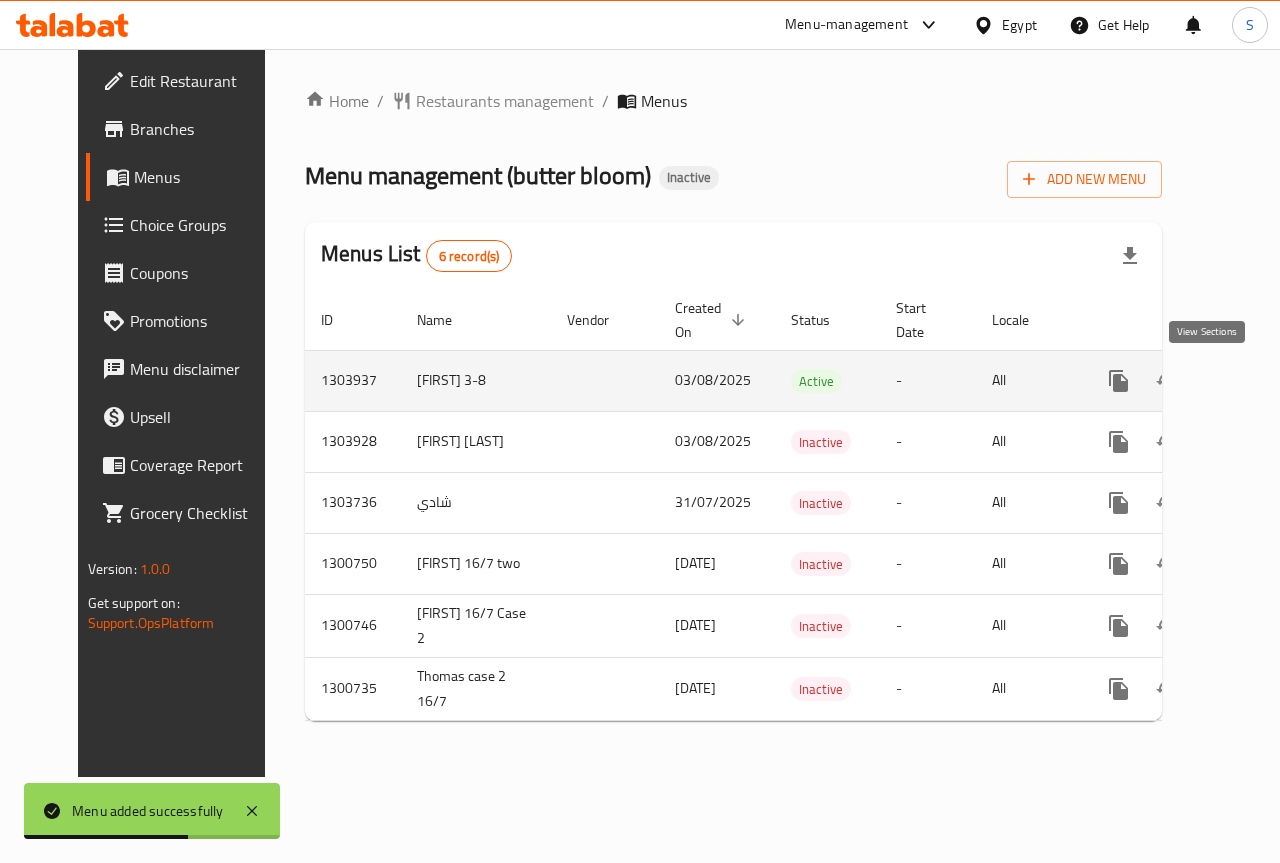 click 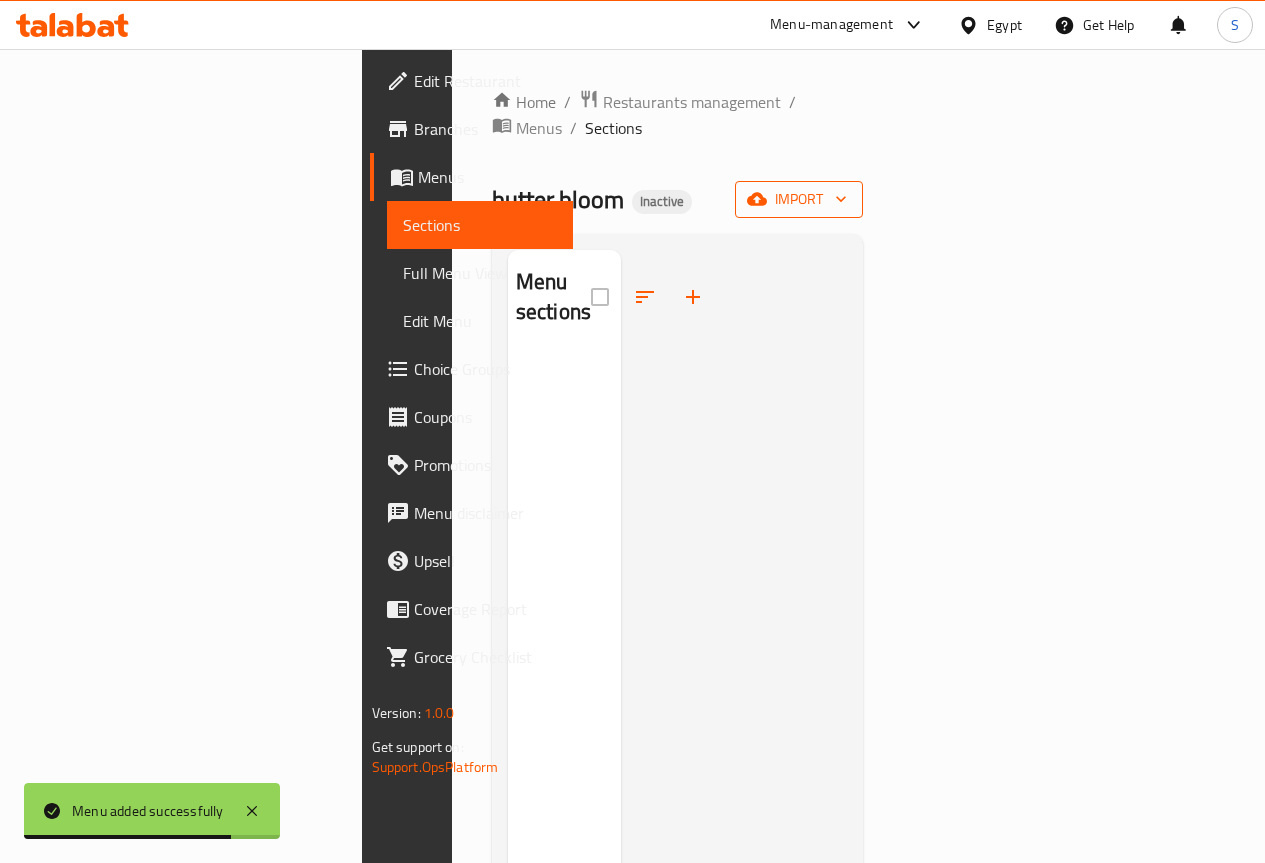 click on "import" at bounding box center [799, 199] 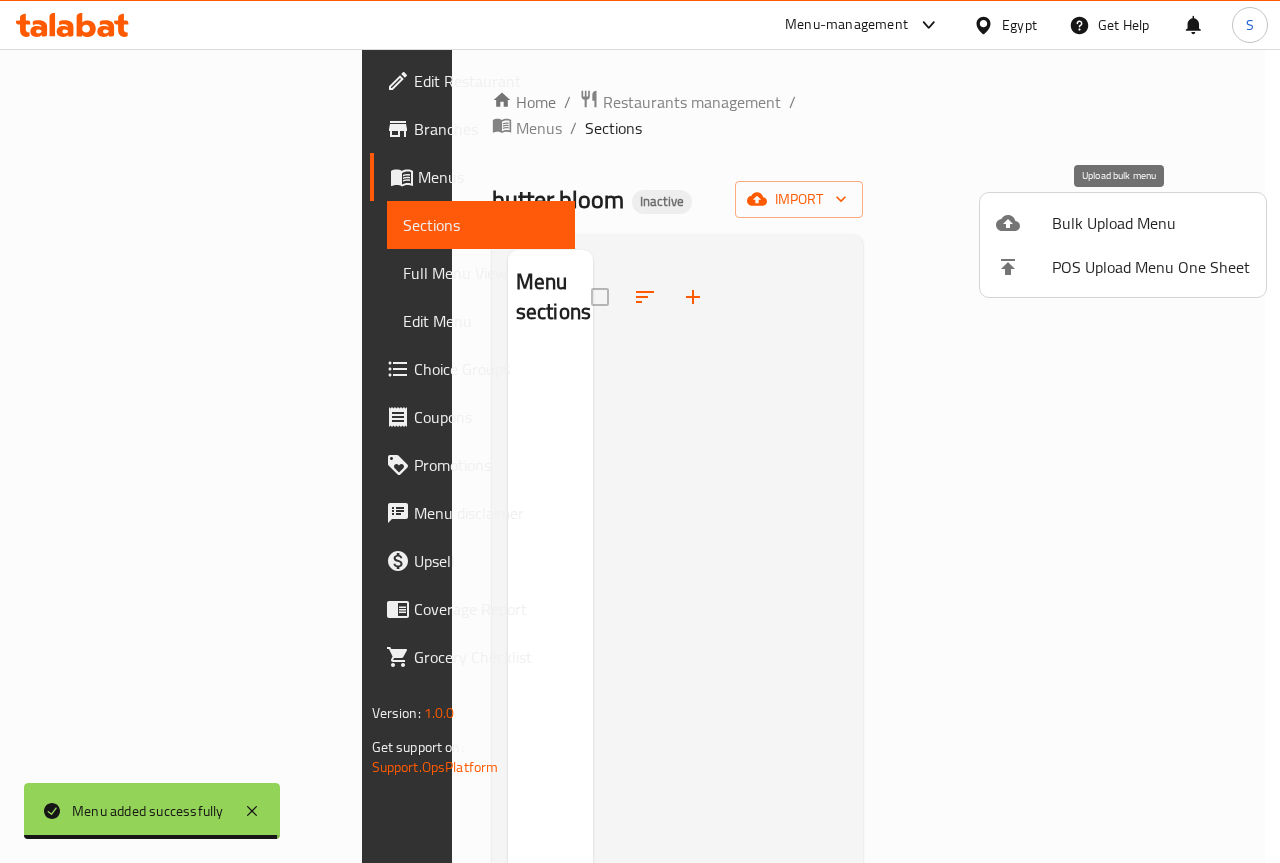 click on "Bulk Upload Menu" at bounding box center (1151, 223) 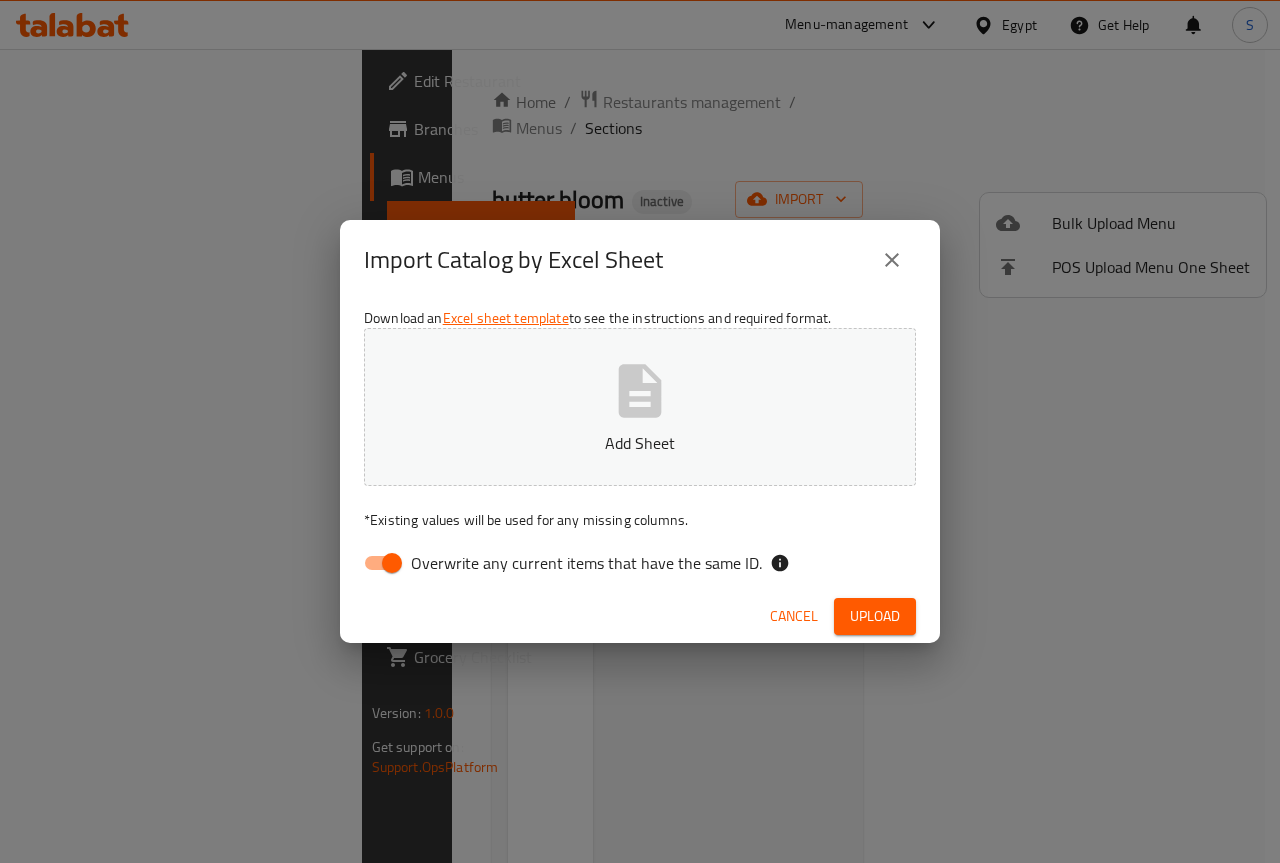 click on "Overwrite any current items that have the same ID." at bounding box center (392, 563) 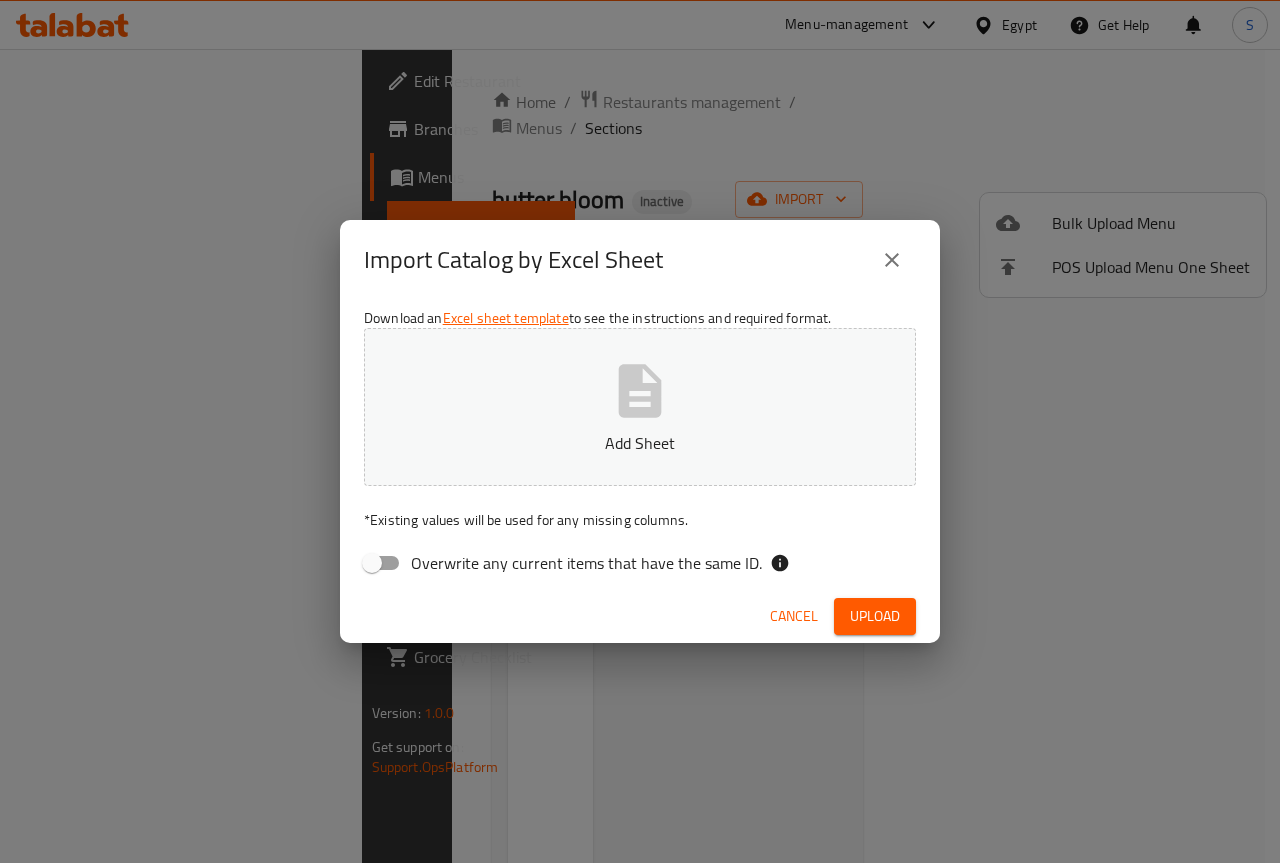click 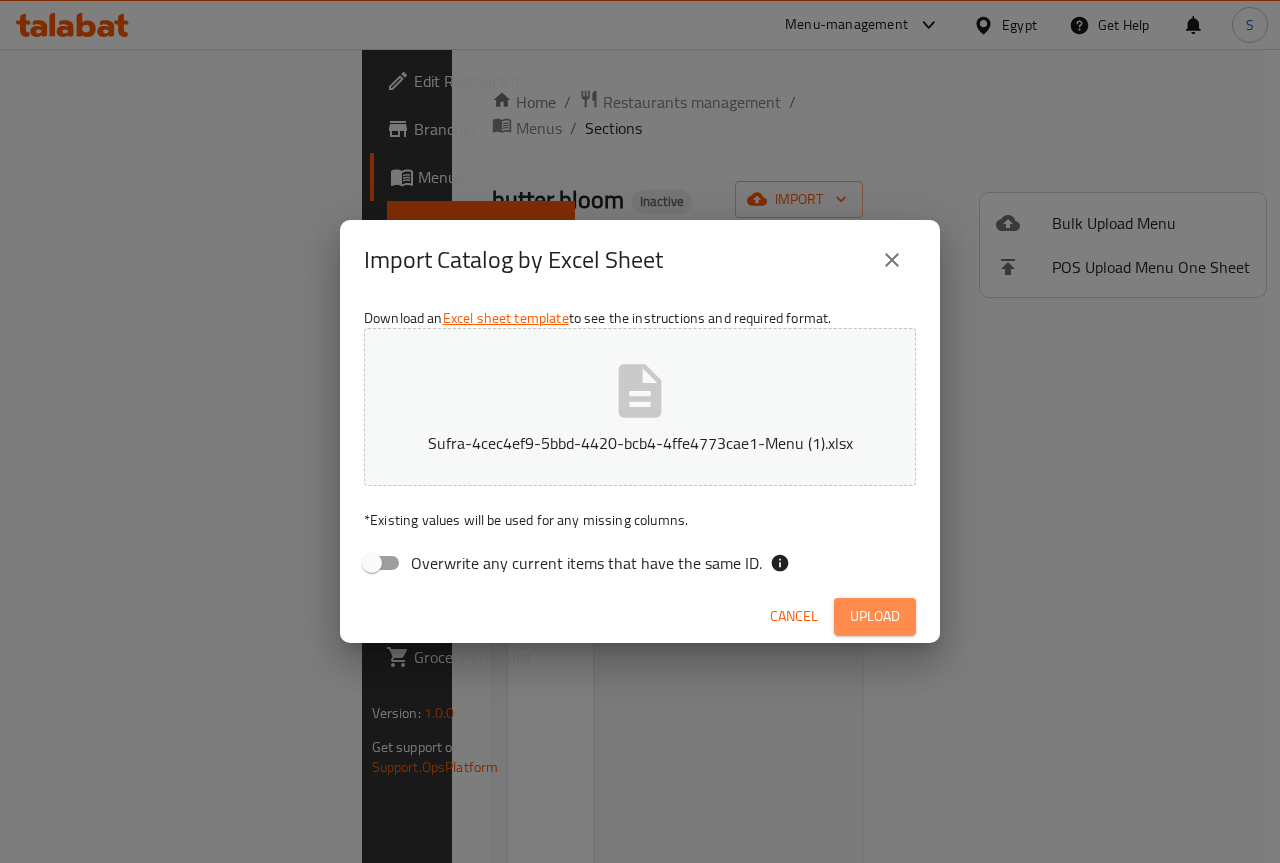 click on "Upload" at bounding box center (875, 616) 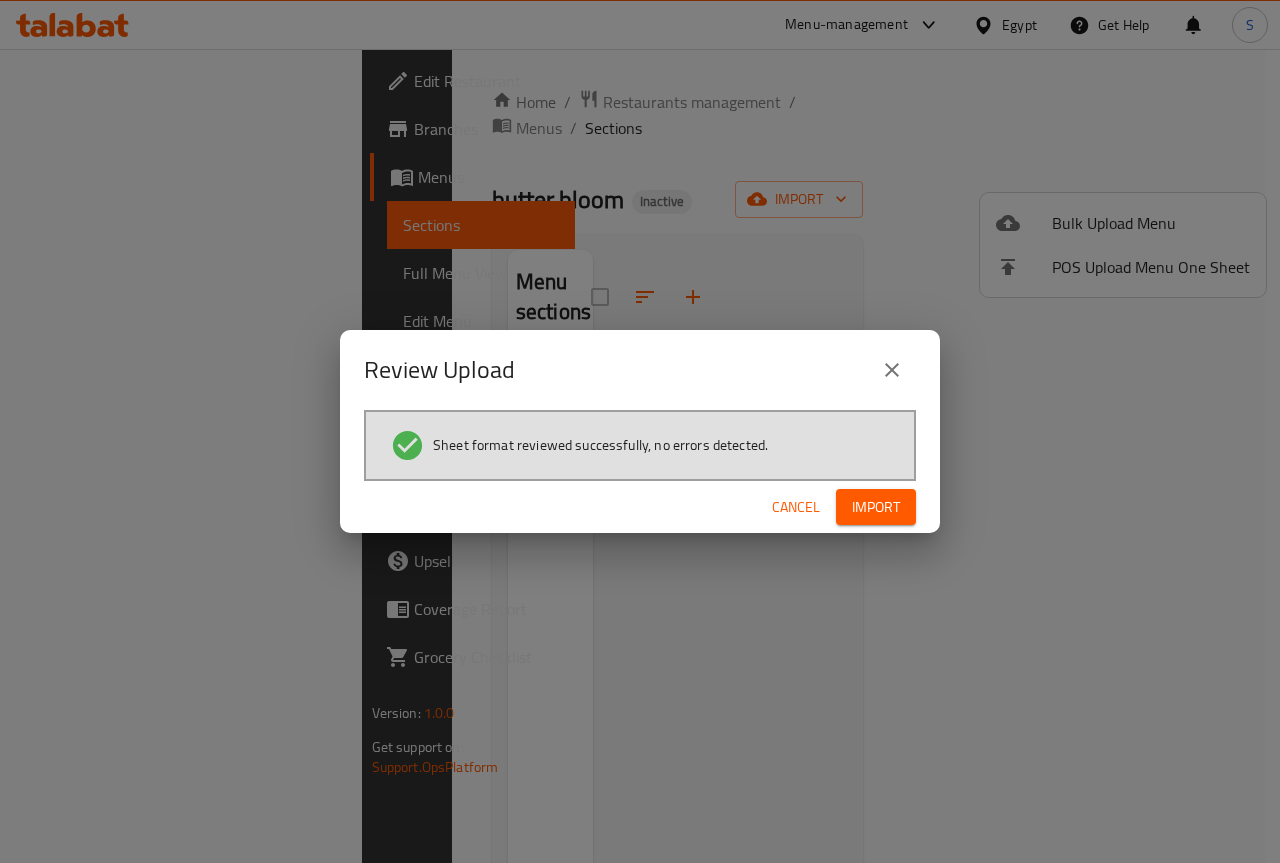 click on "Import" at bounding box center (876, 507) 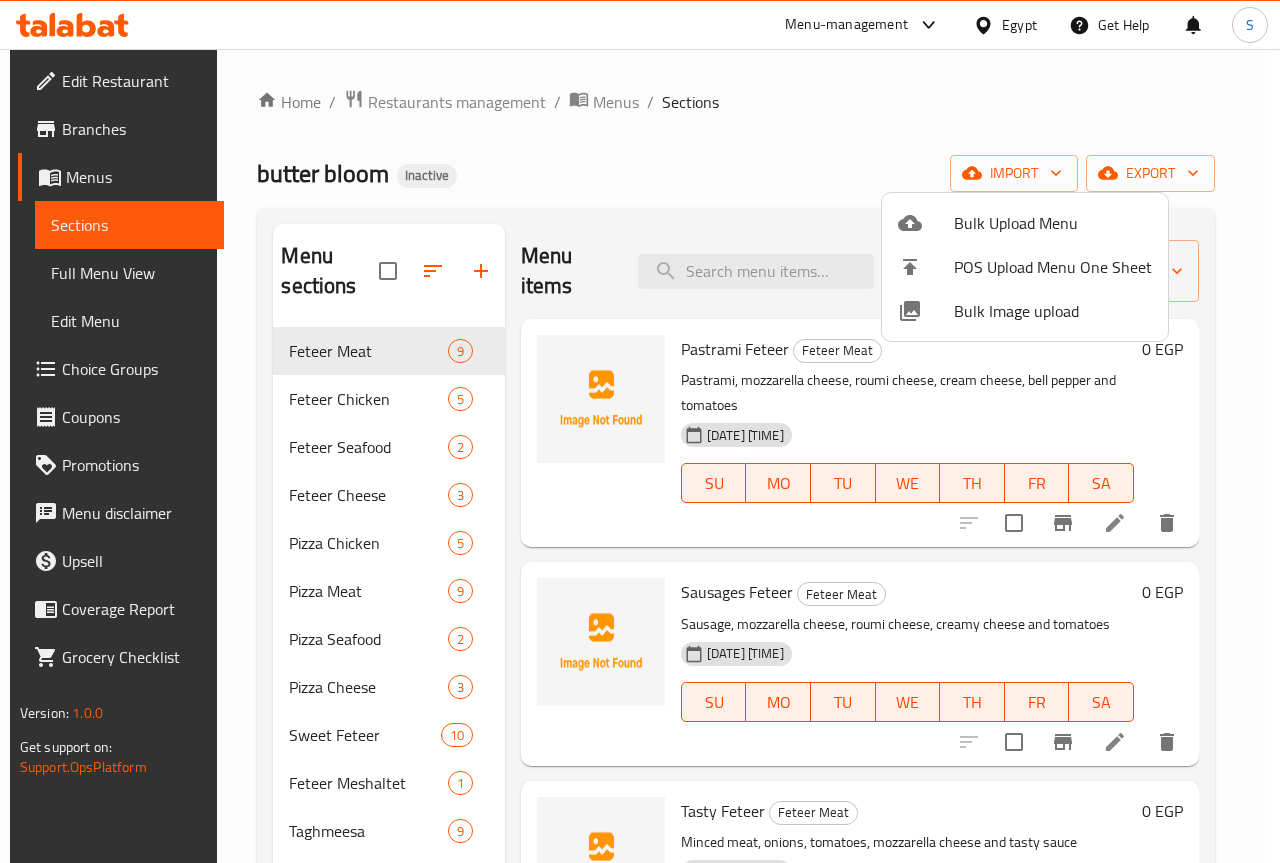 click at bounding box center (640, 431) 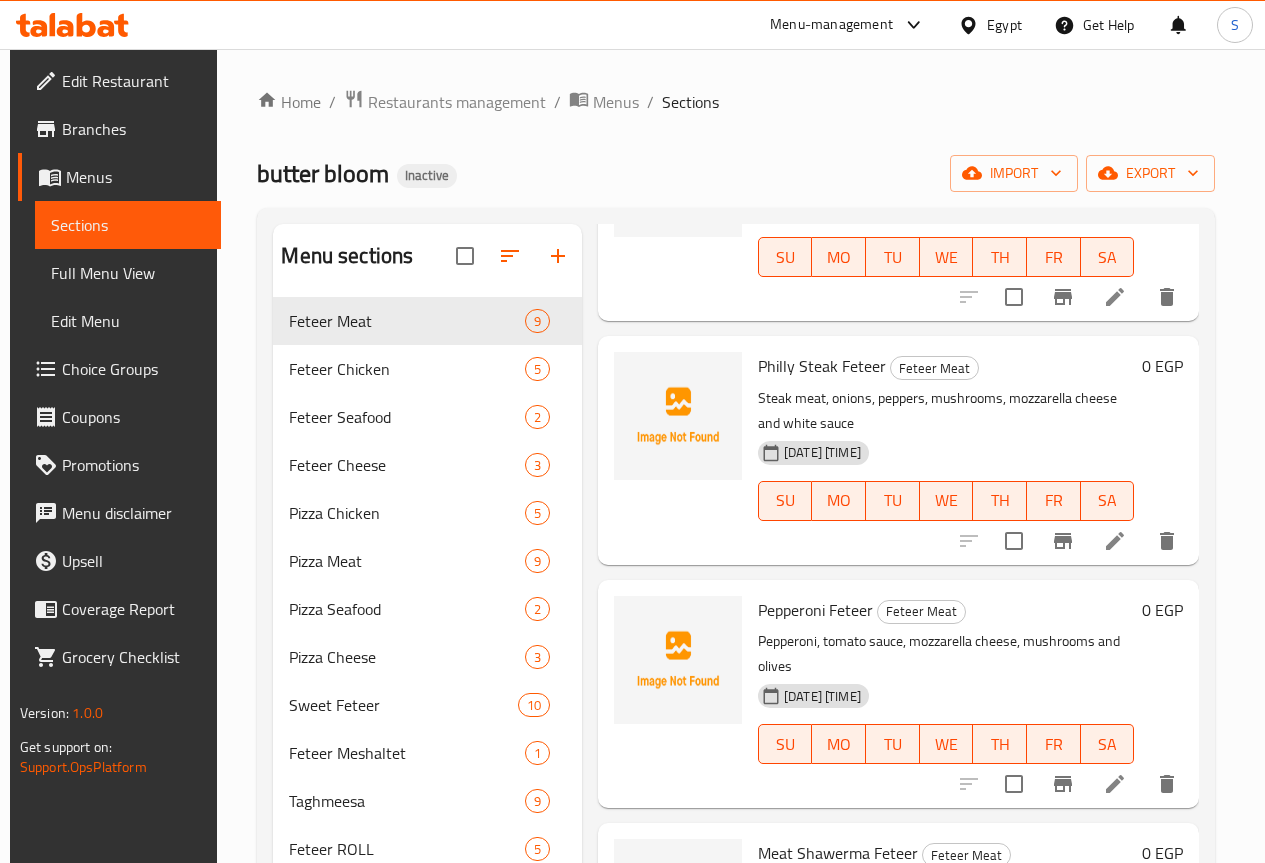 scroll, scrollTop: 1308, scrollLeft: 0, axis: vertical 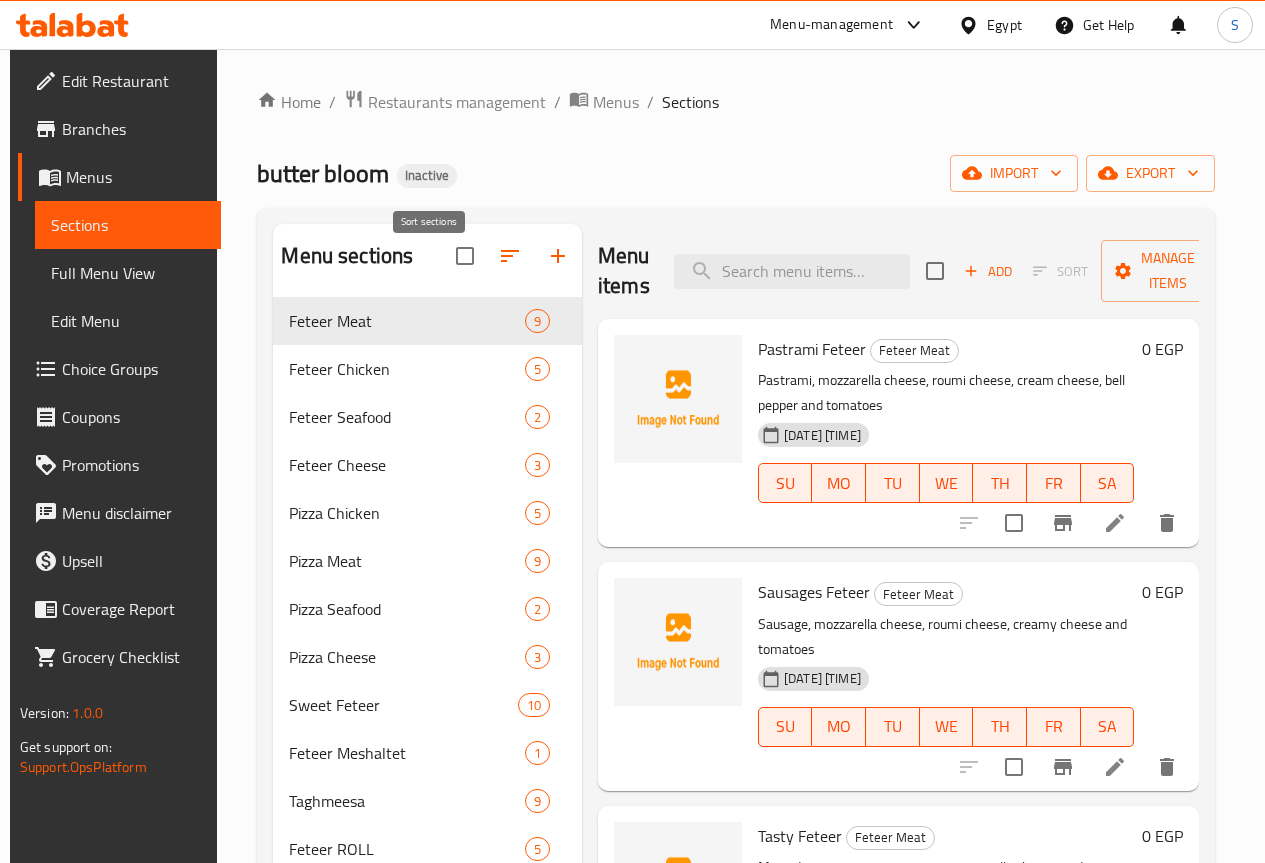 click at bounding box center (510, 256) 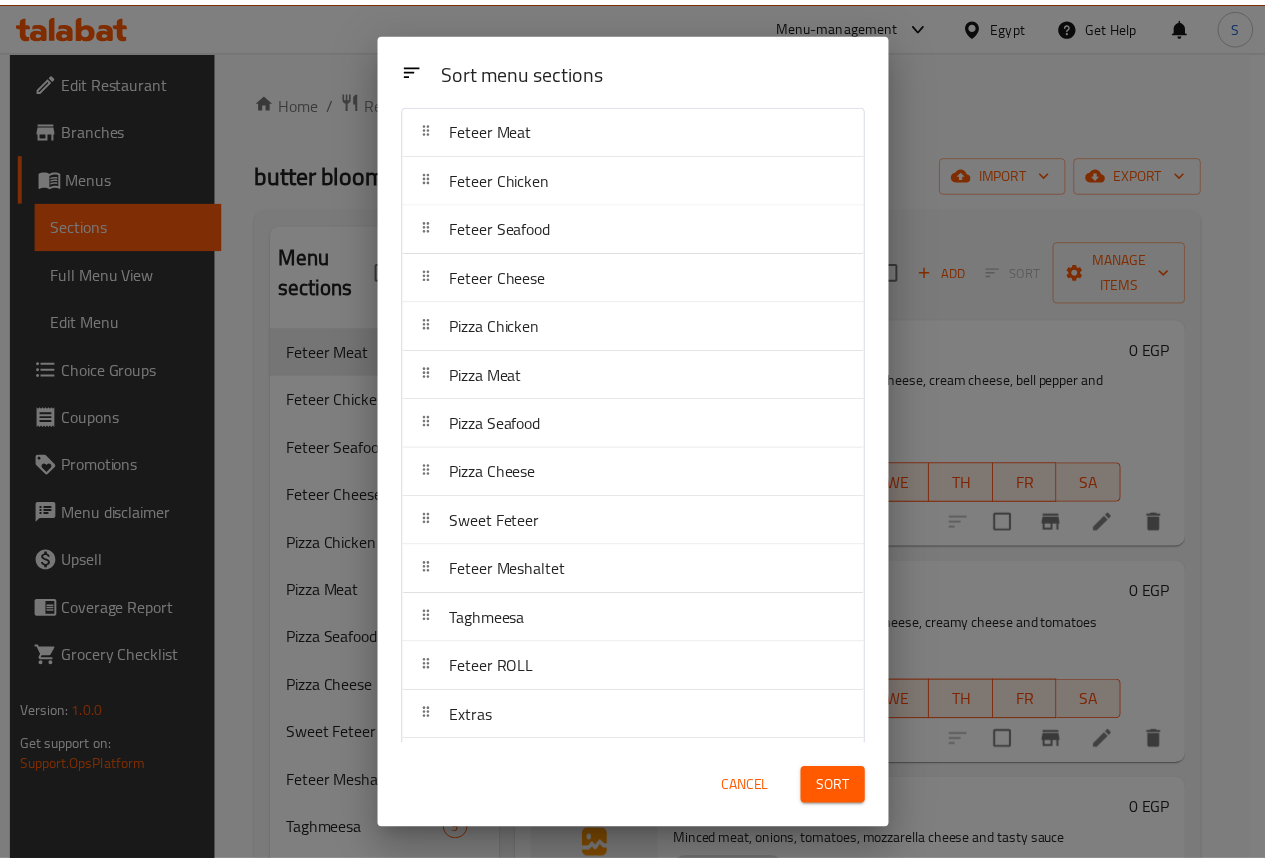 scroll, scrollTop: 111, scrollLeft: 0, axis: vertical 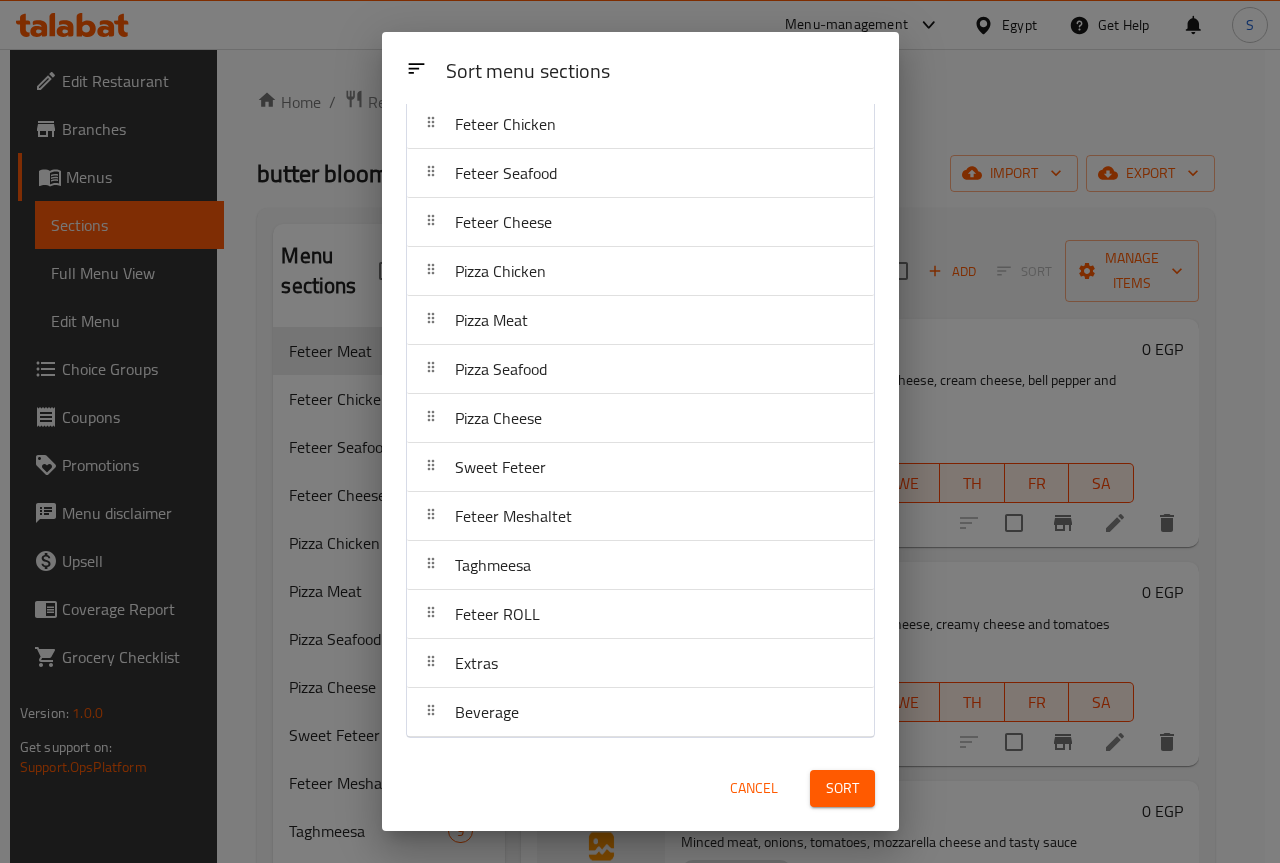 click on "Cancel" at bounding box center [754, 788] 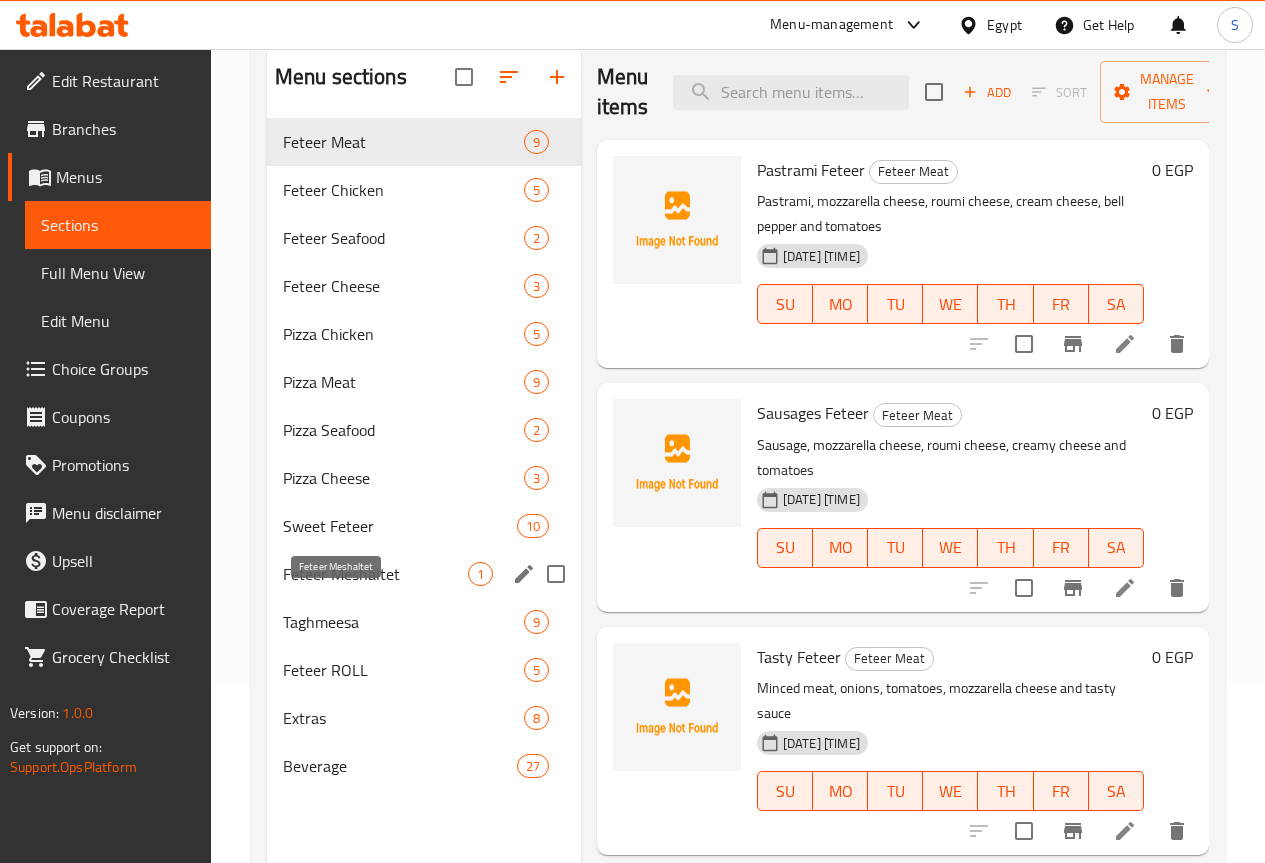 scroll, scrollTop: 280, scrollLeft: 0, axis: vertical 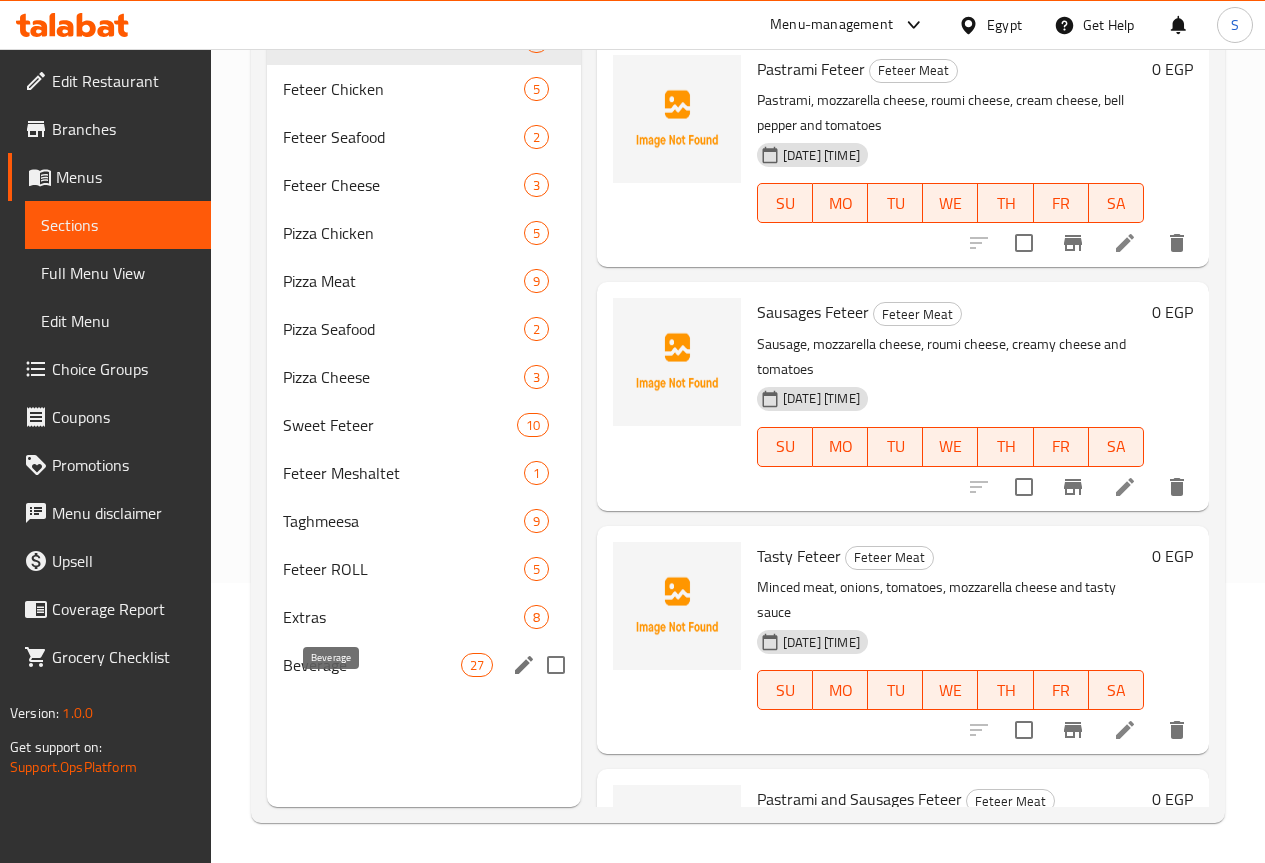 click on "Beverage" at bounding box center [372, 665] 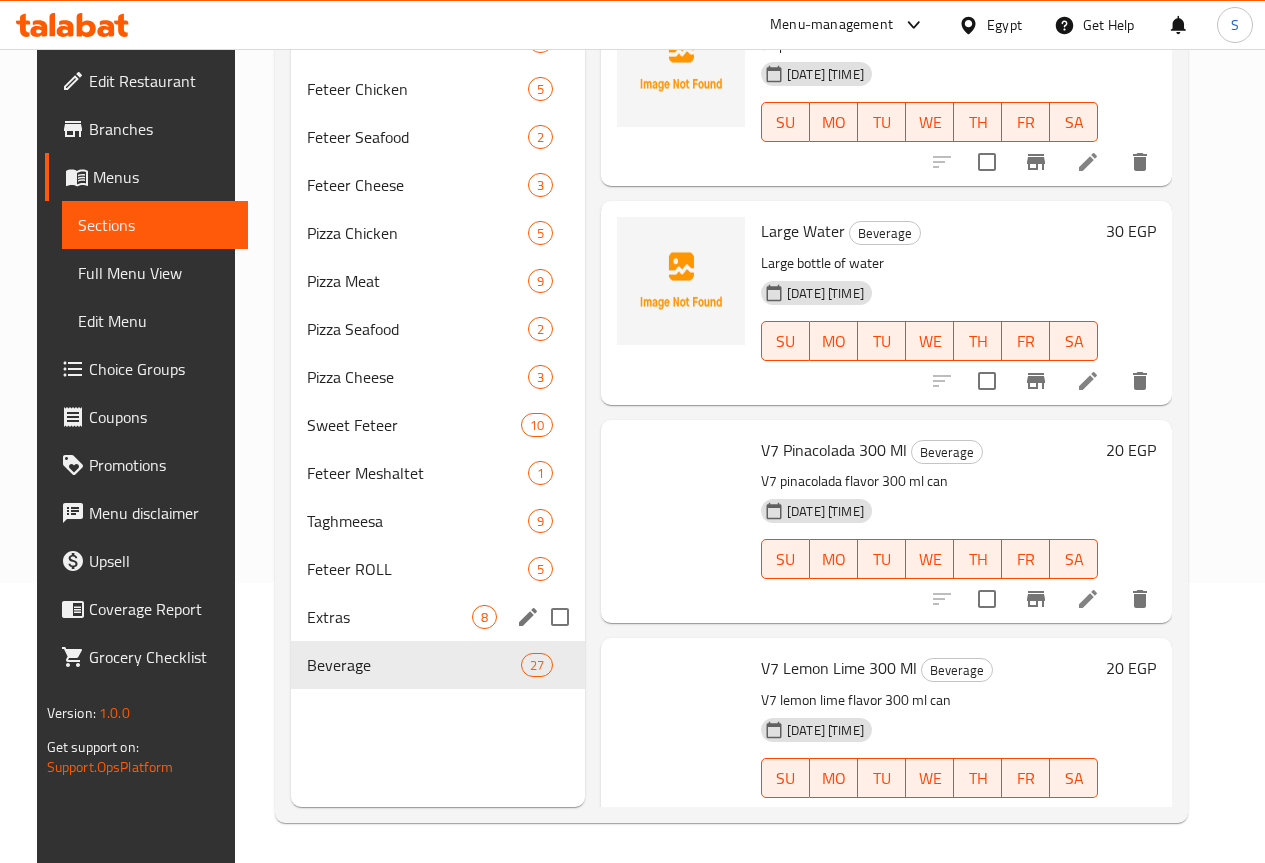 scroll, scrollTop: 2900, scrollLeft: 0, axis: vertical 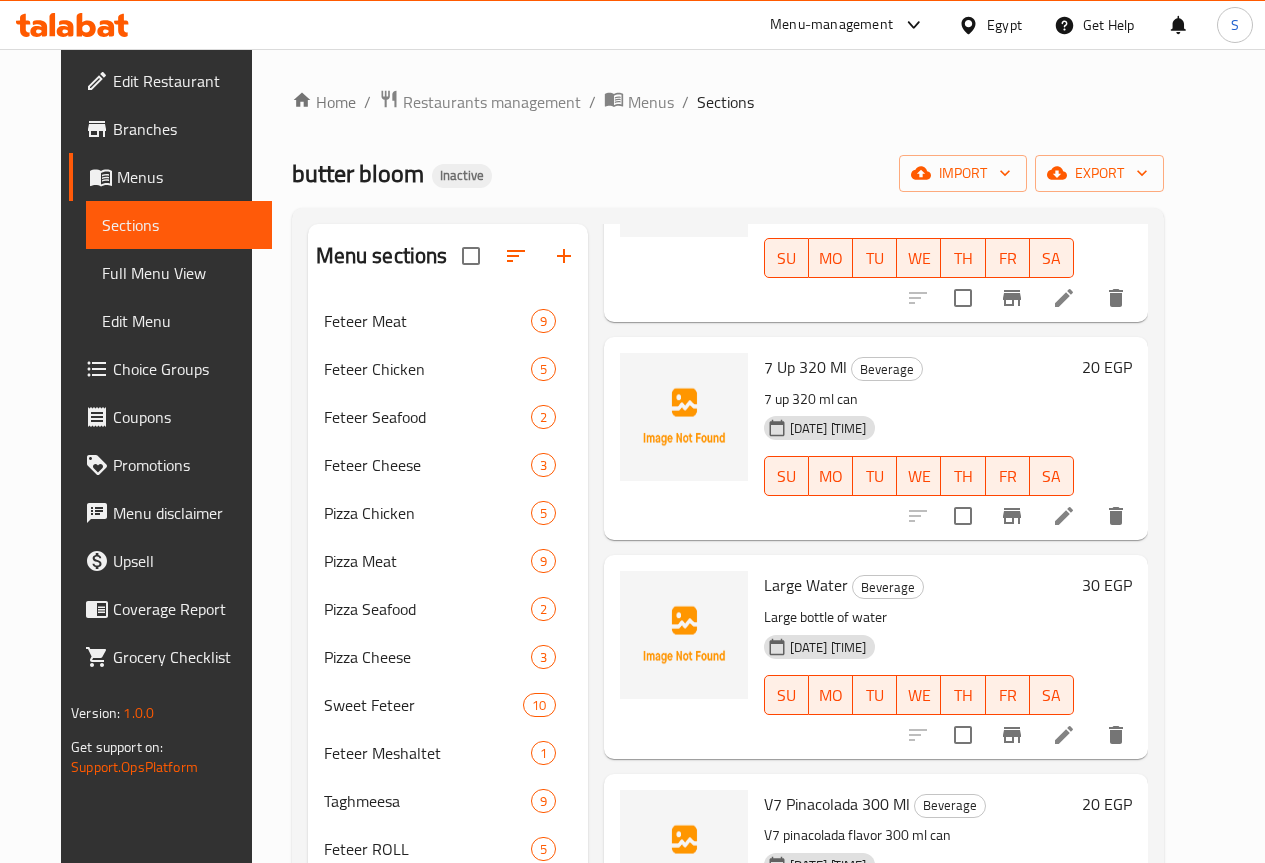 click on "Edit Menu" at bounding box center (179, 321) 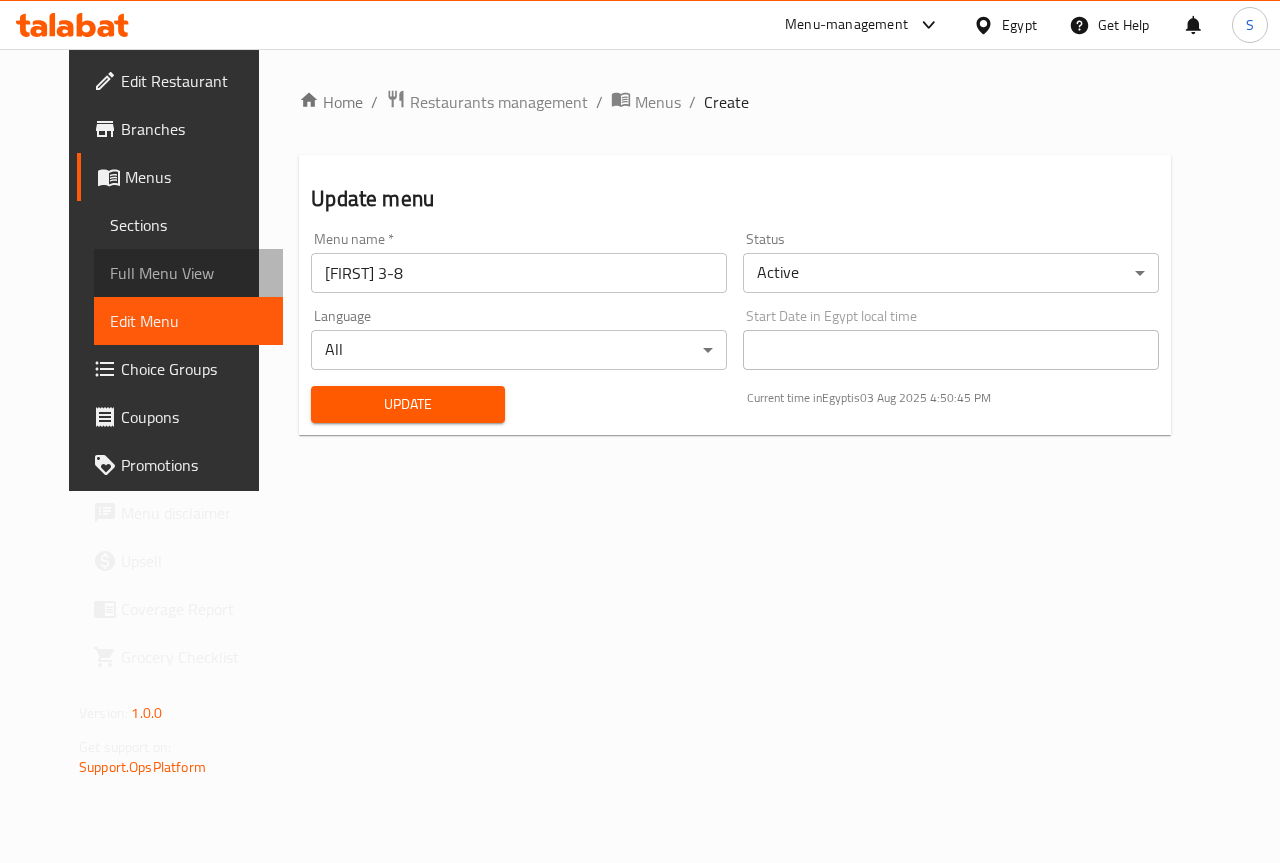click on "Full Menu View" at bounding box center (188, 273) 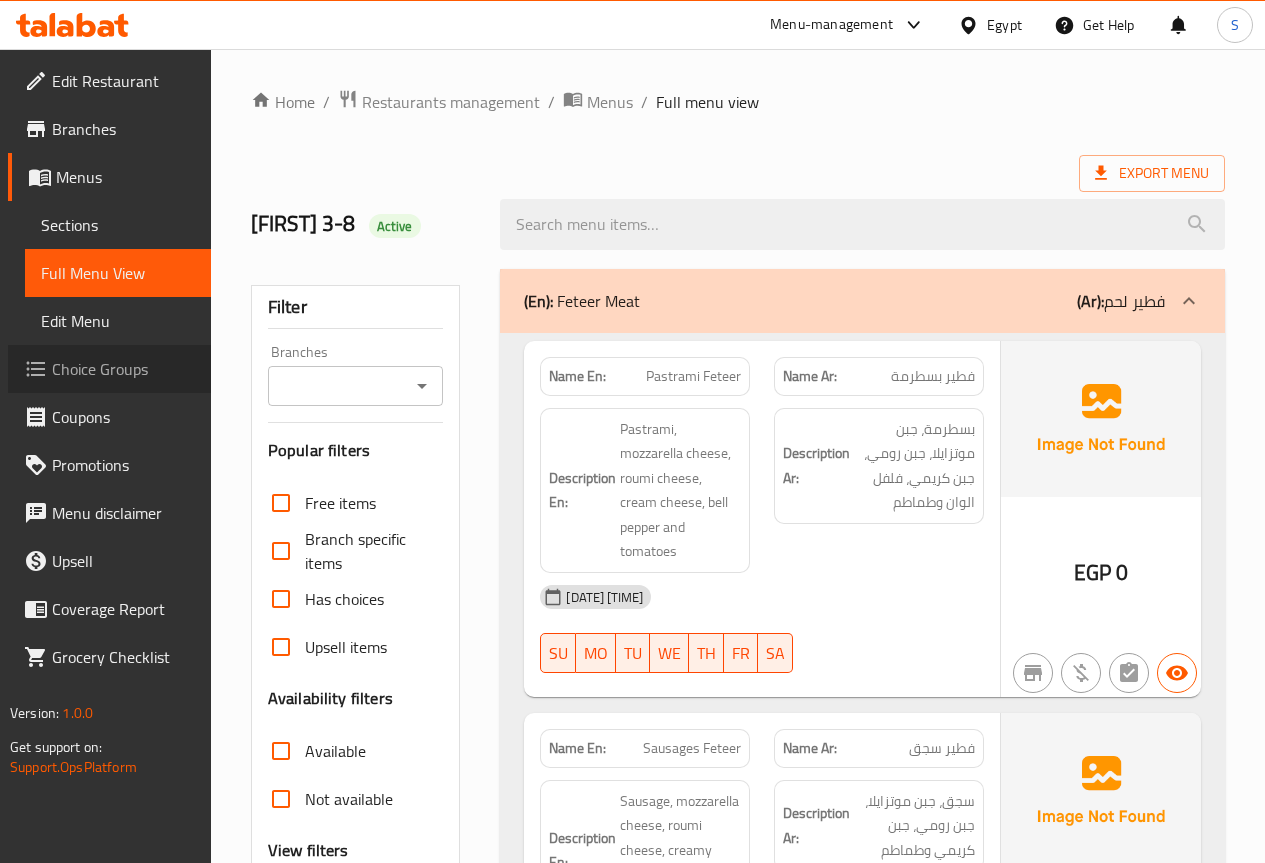 click on "Choice Groups" at bounding box center [123, 369] 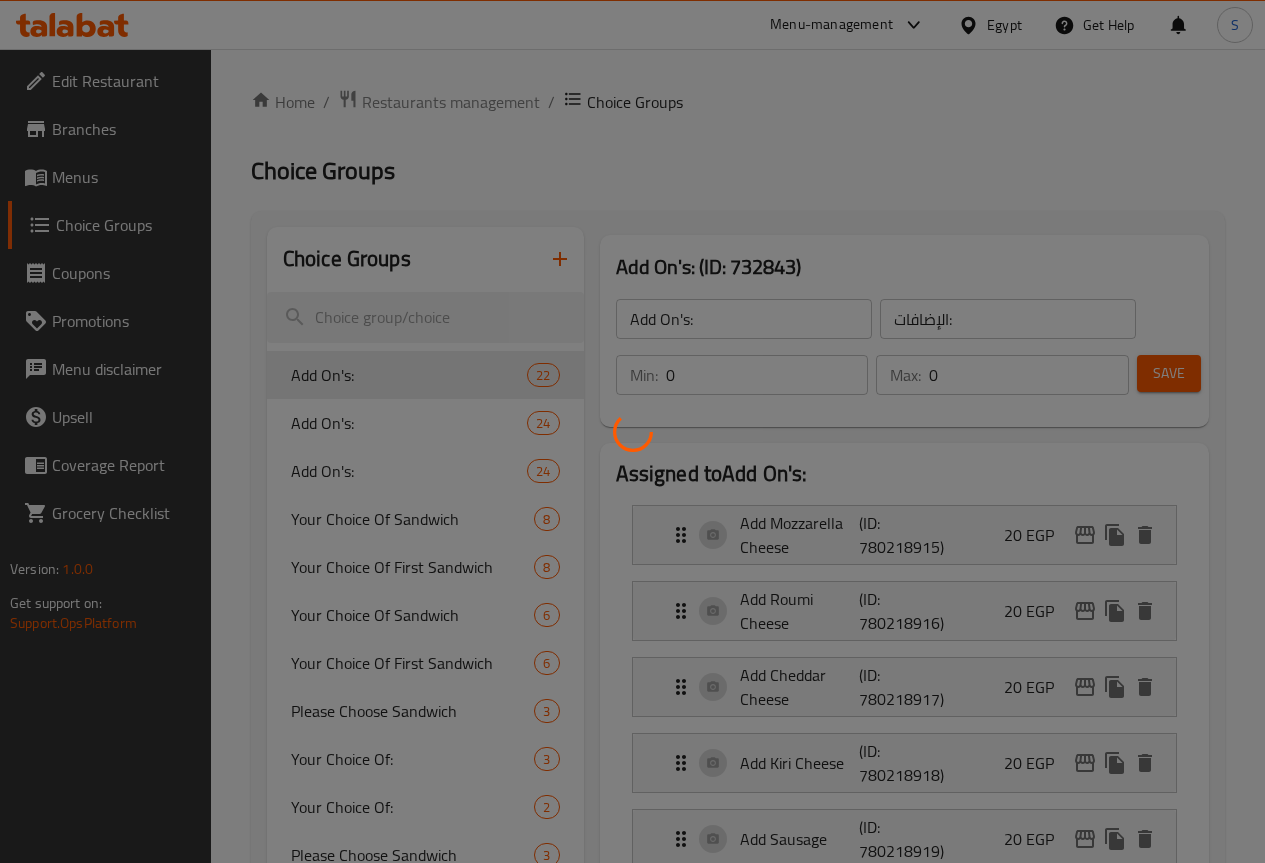 click at bounding box center (632, 431) 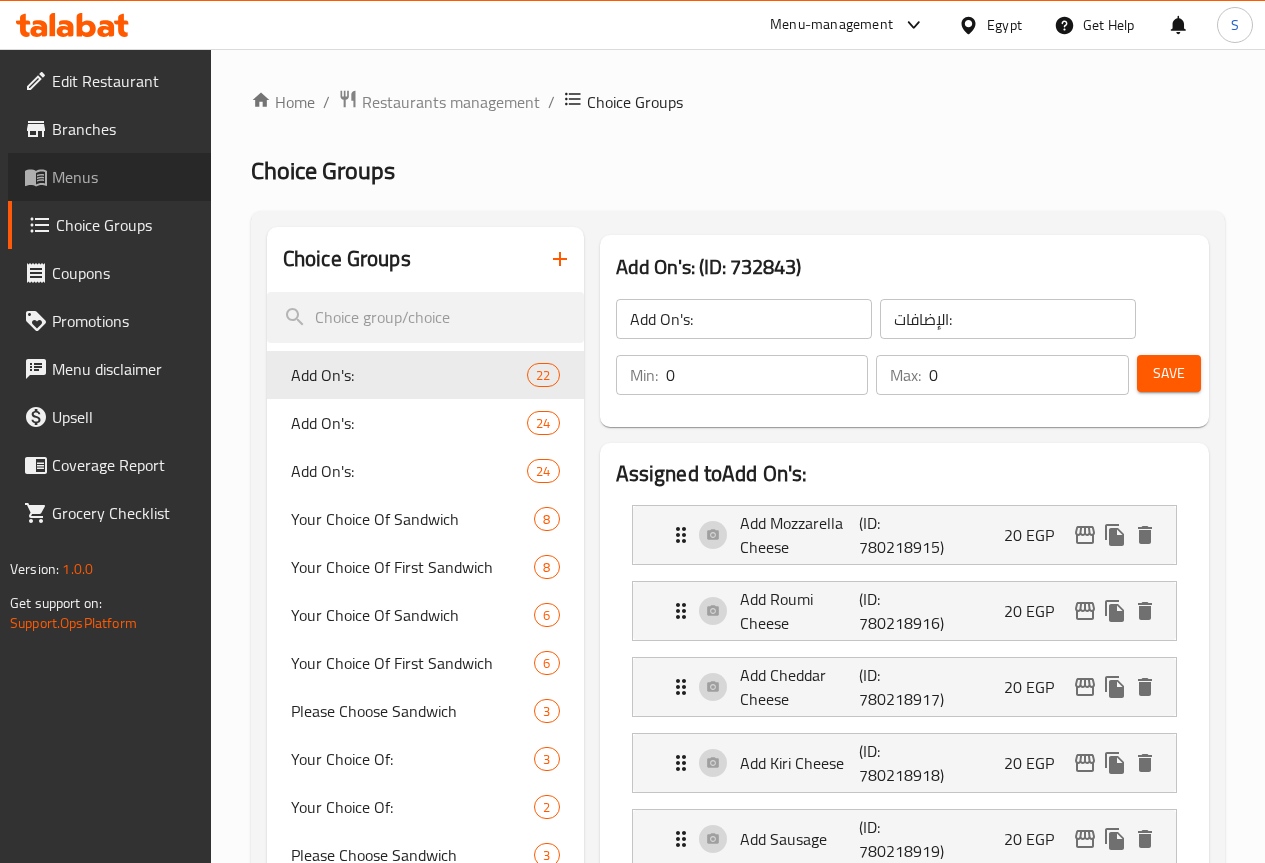 click on "Menus" at bounding box center [123, 177] 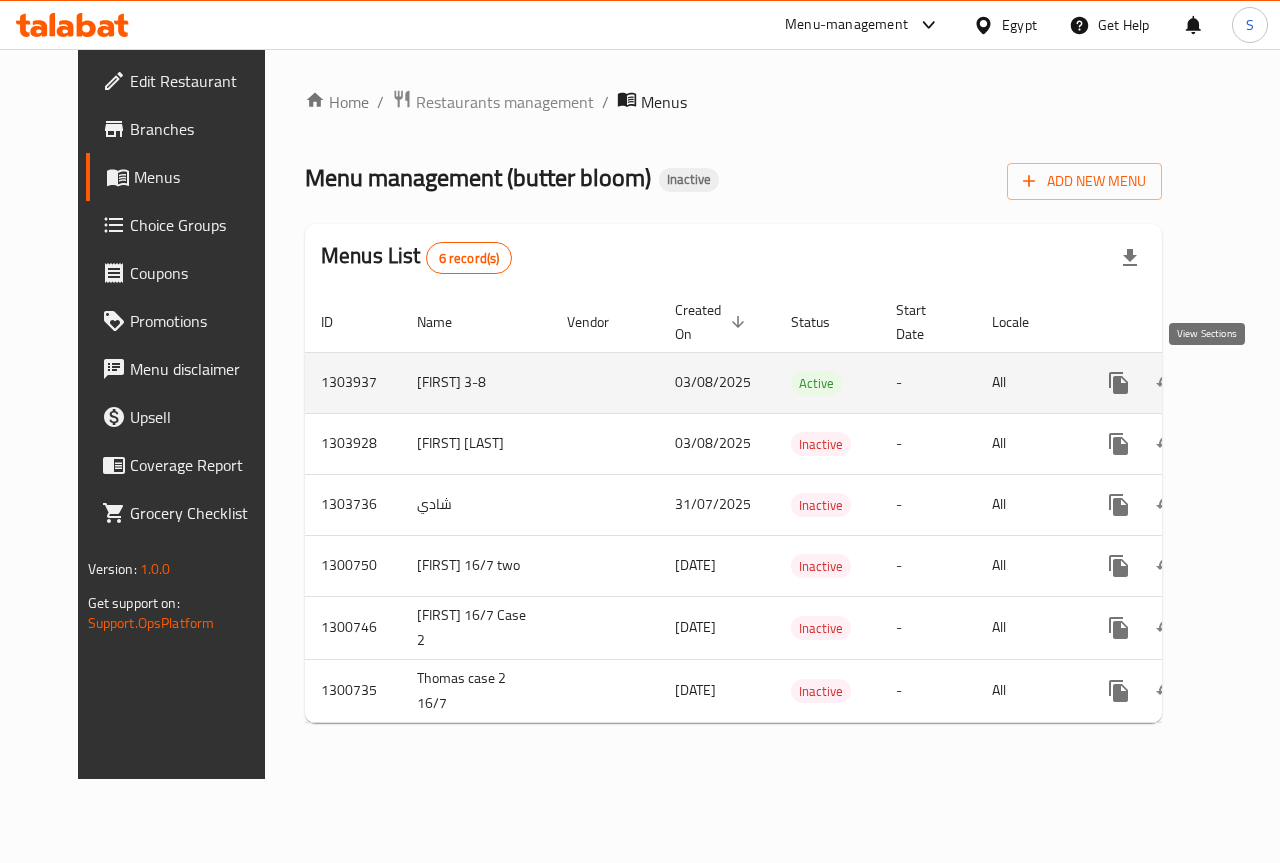 click 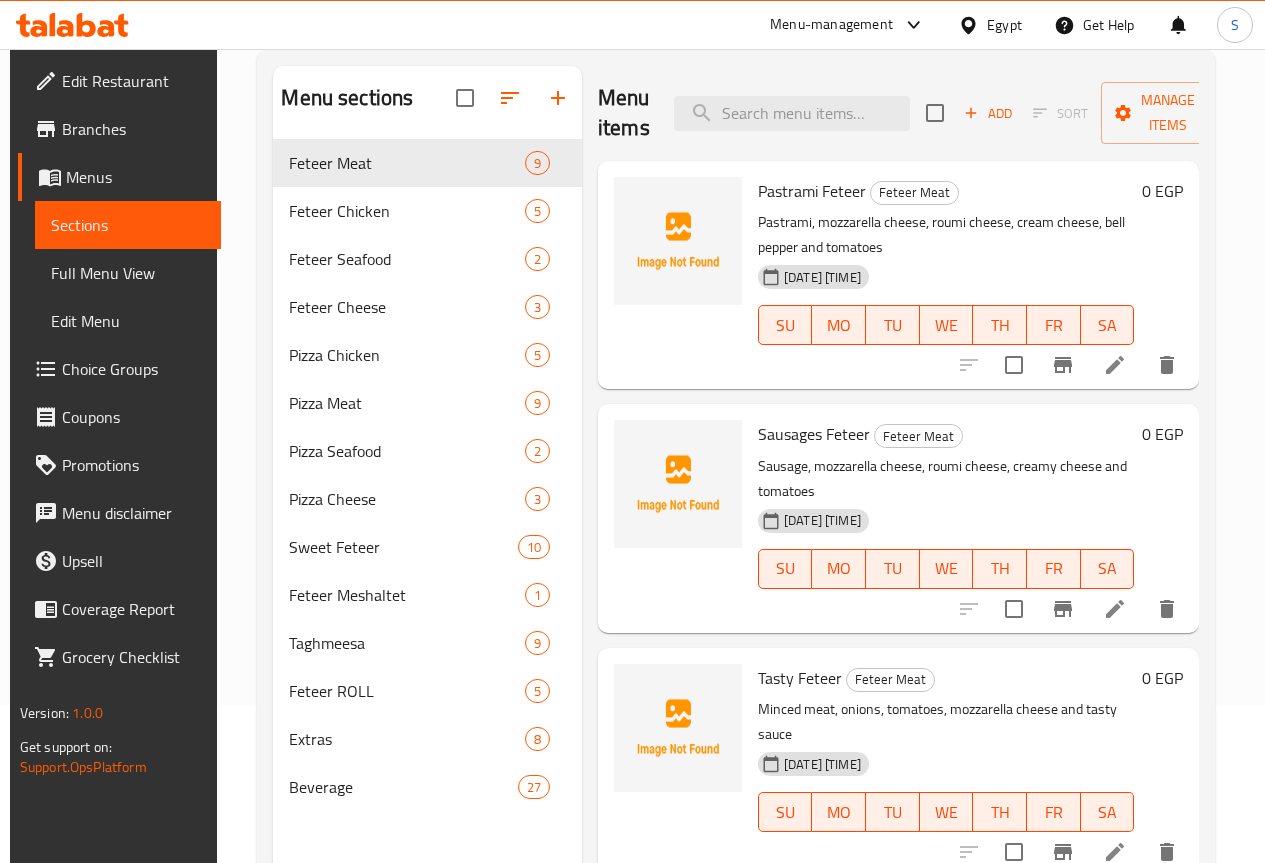 scroll, scrollTop: 0, scrollLeft: 0, axis: both 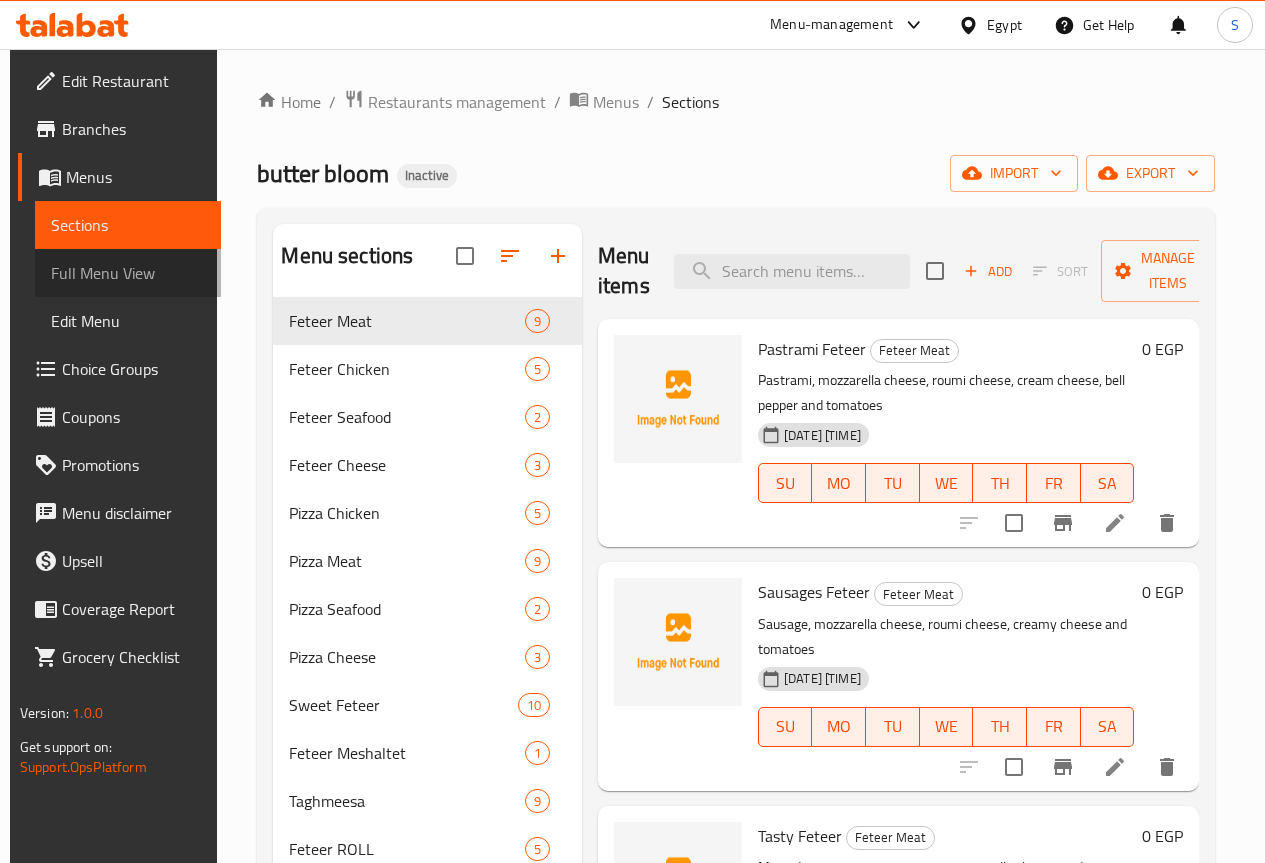 click on "Full Menu View" at bounding box center (128, 273) 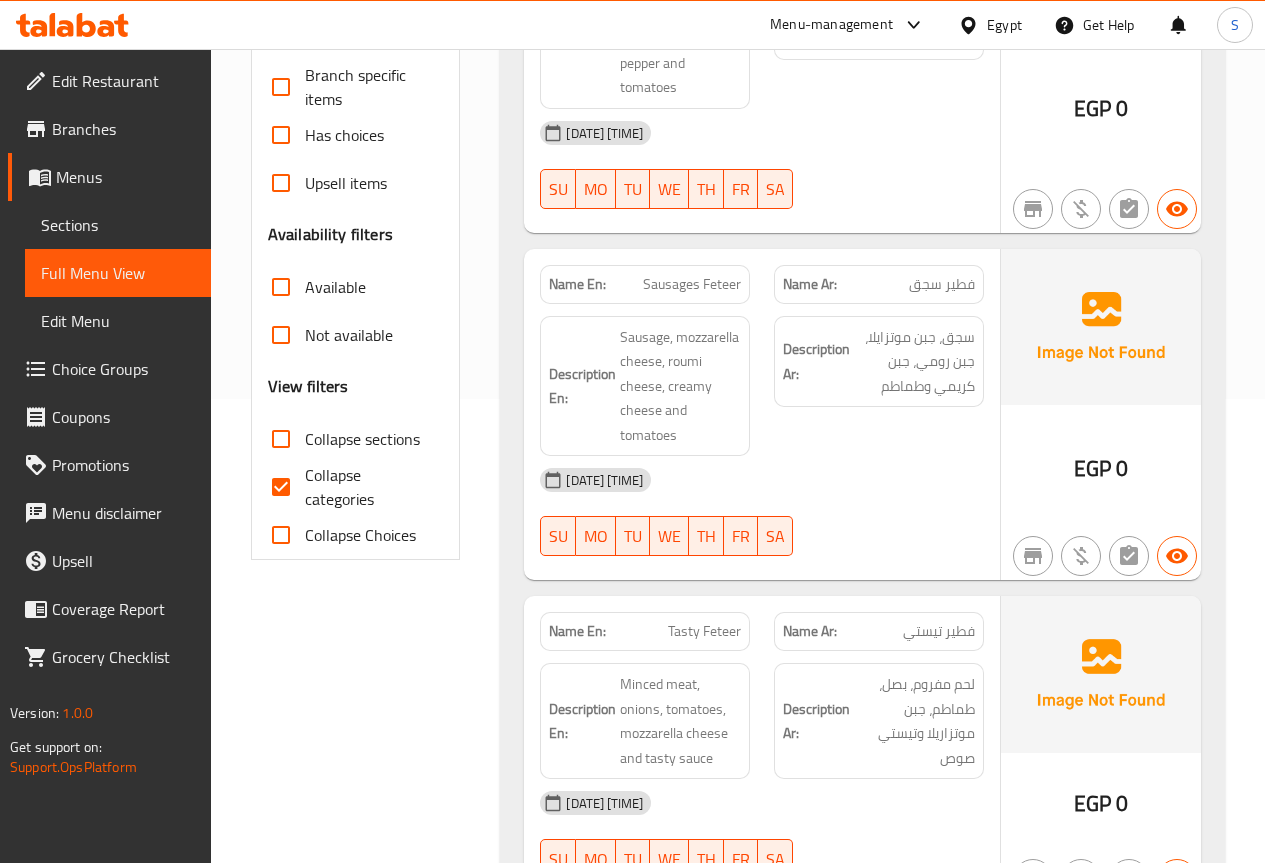 scroll, scrollTop: 500, scrollLeft: 0, axis: vertical 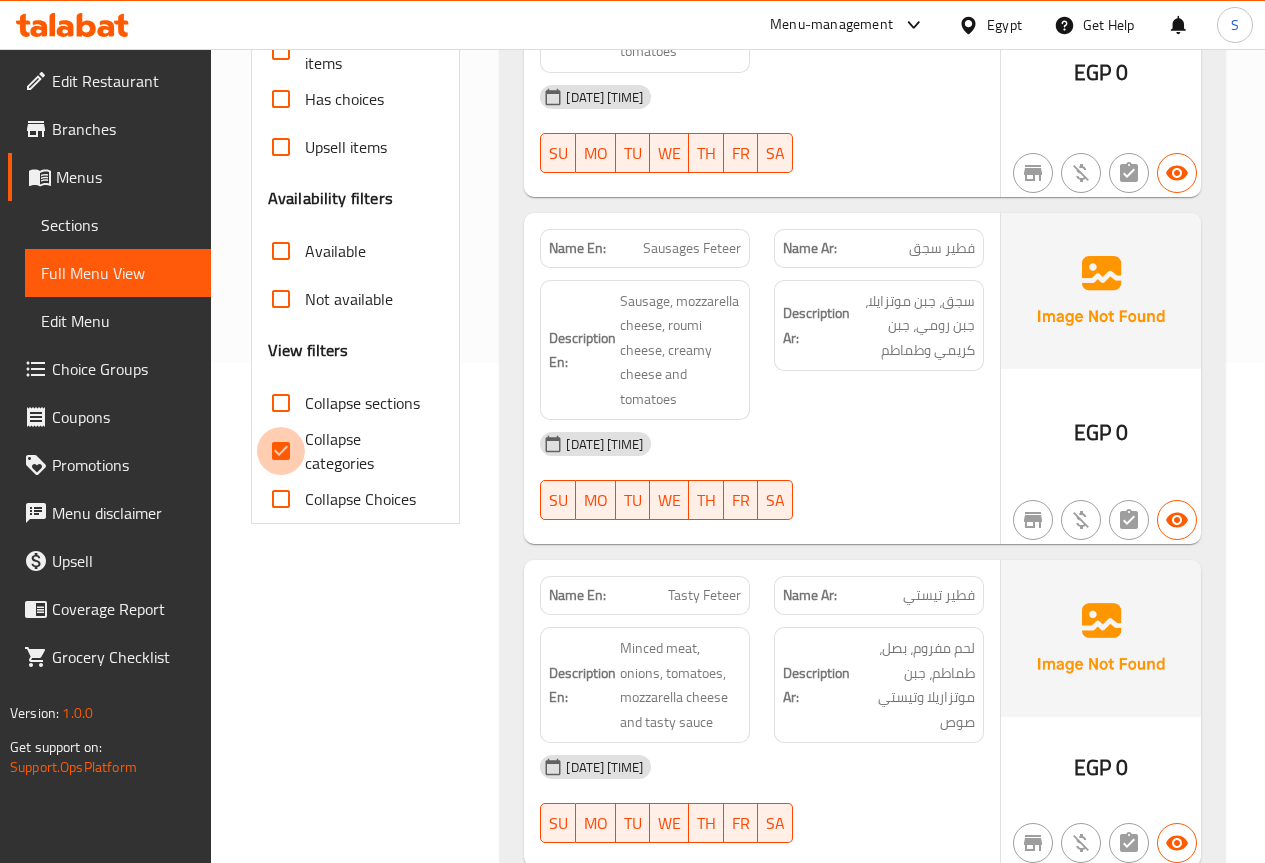 click on "Collapse categories" at bounding box center [281, 451] 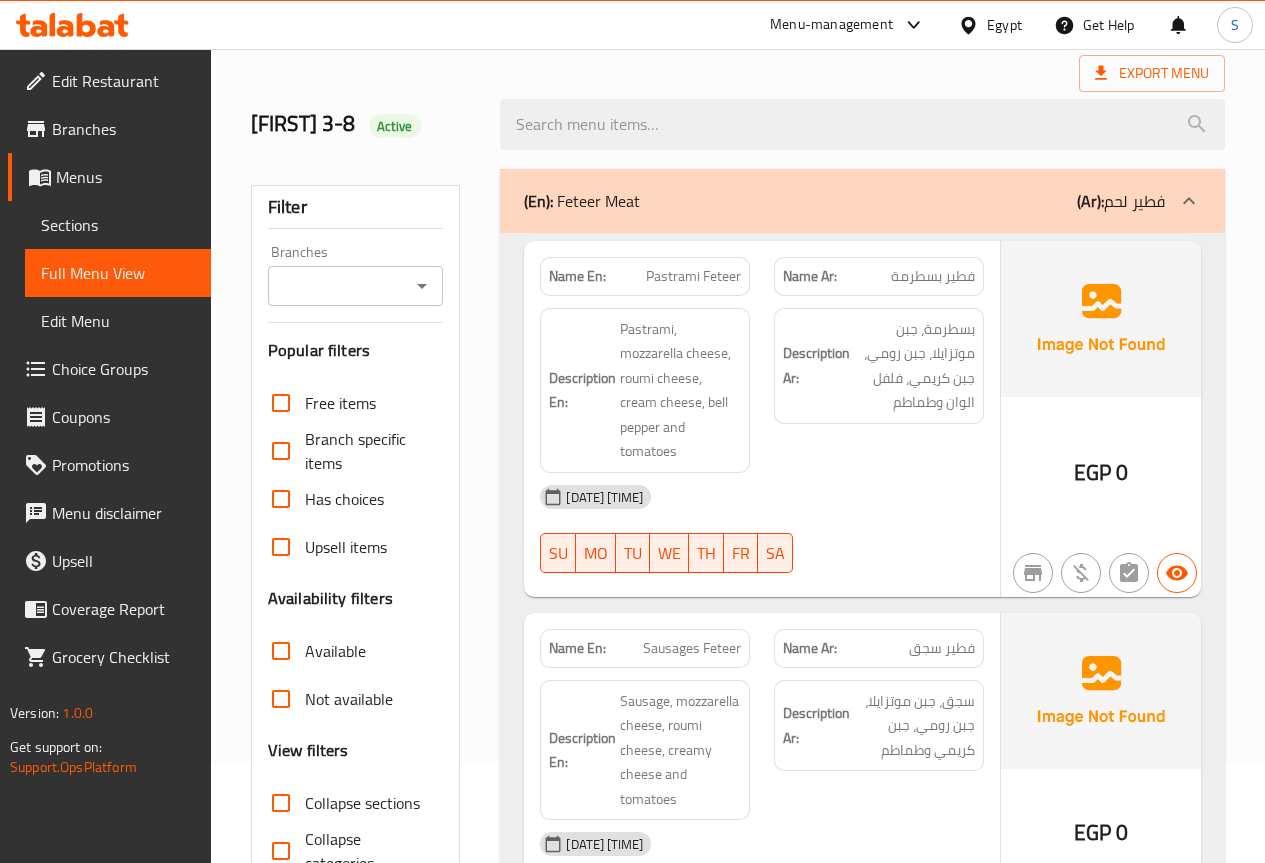 scroll, scrollTop: 0, scrollLeft: 0, axis: both 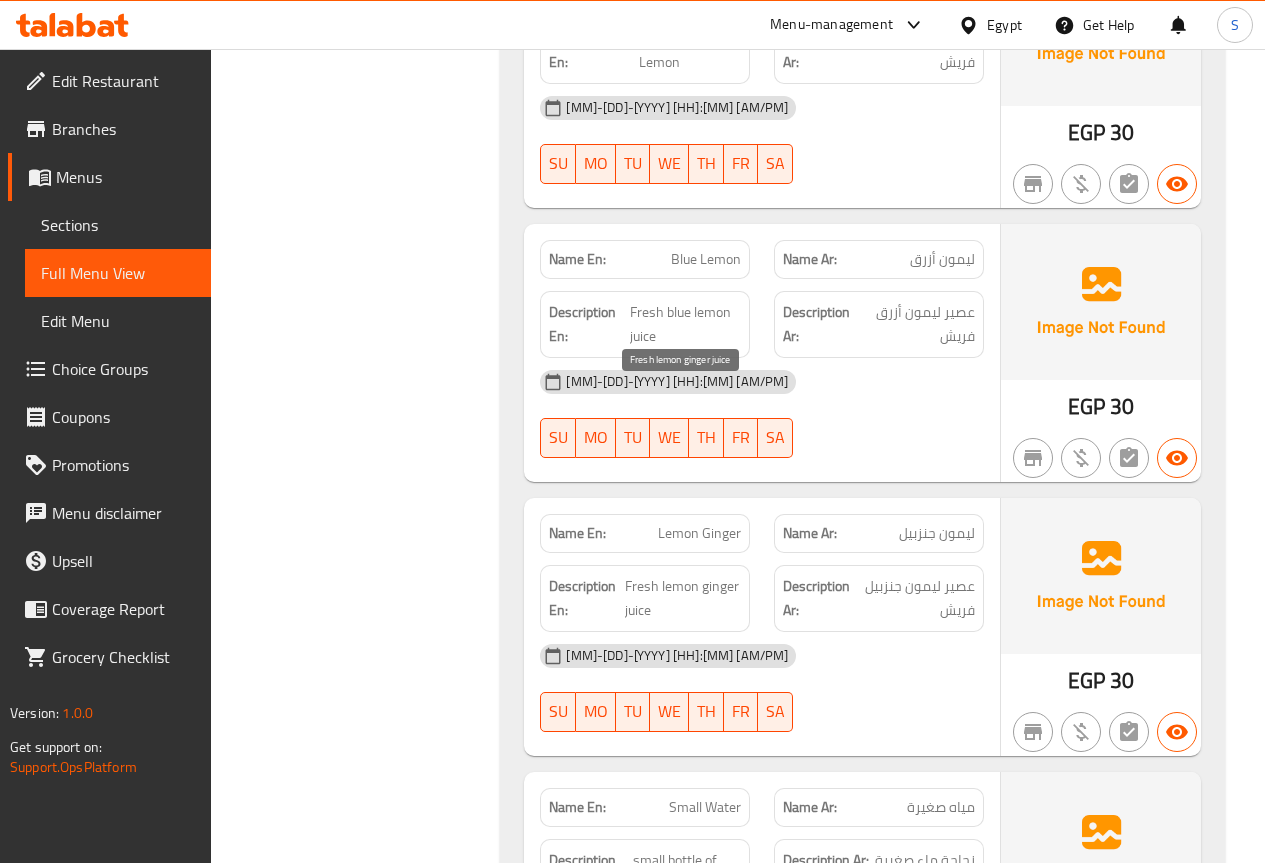 click on "Fresh lemon ginger juice" at bounding box center (683, 598) 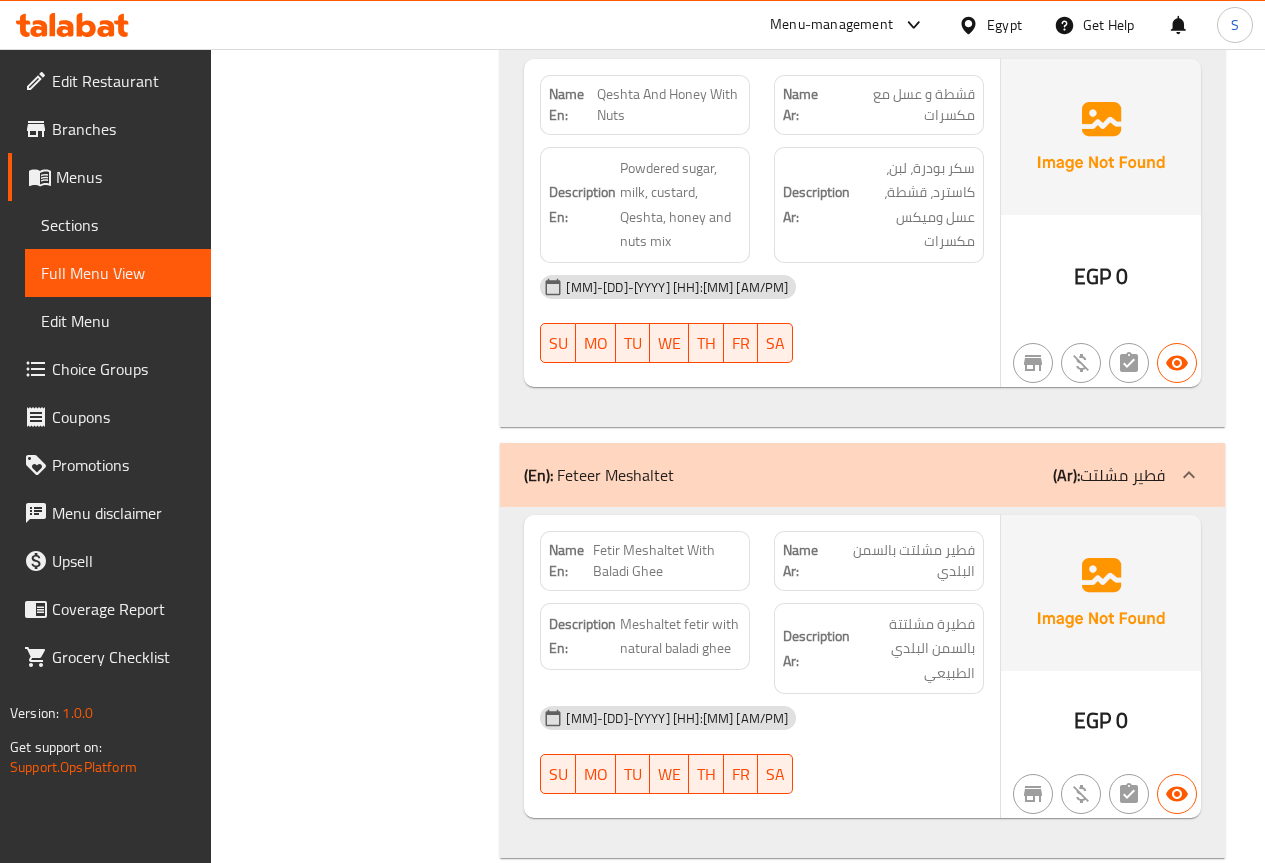 scroll, scrollTop: 17395, scrollLeft: 0, axis: vertical 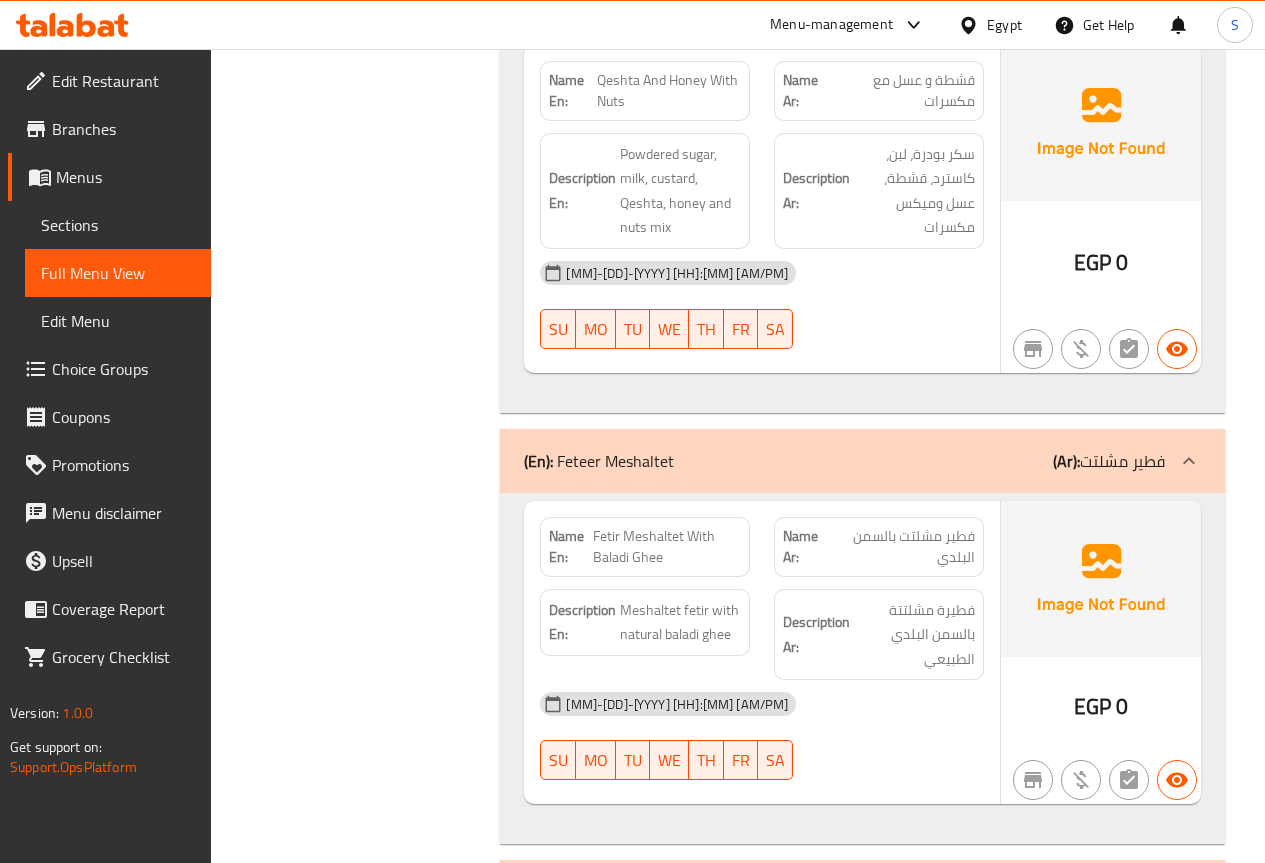 click on "Filter Branches Branches Popular filters Free items Branch specific items Has choices Upsell items Availability filters Available Not available View filters Collapse sections Collapse categories Collapse Choices" at bounding box center (364, -757) 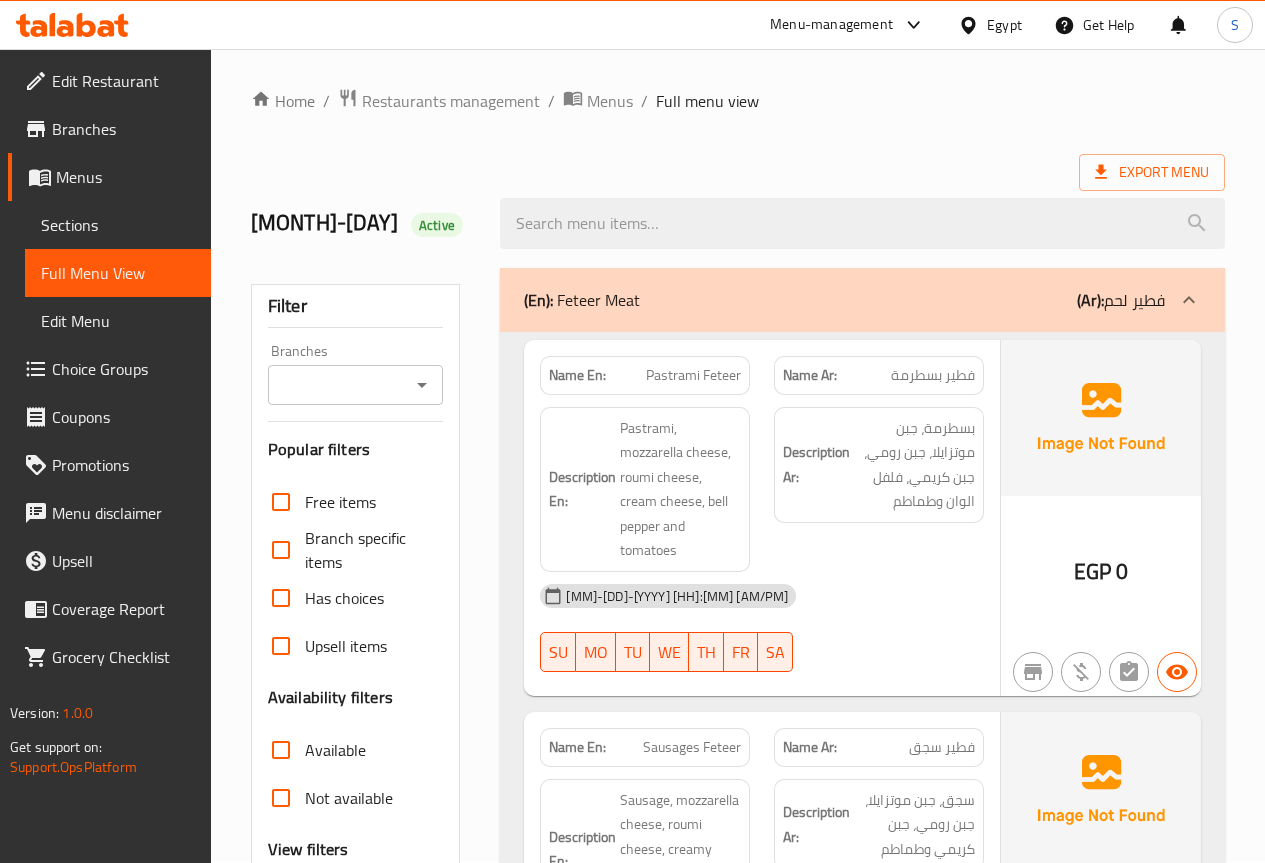 scroll, scrollTop: 0, scrollLeft: 0, axis: both 